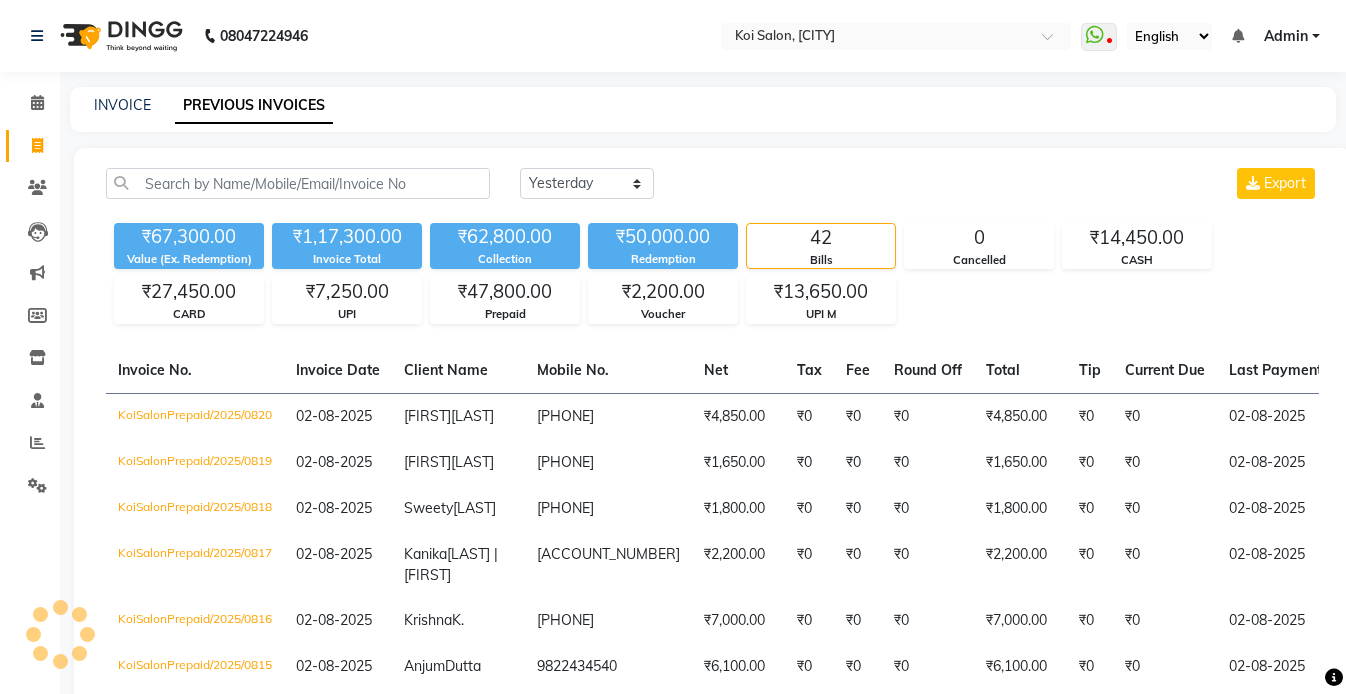 select on "yesterday" 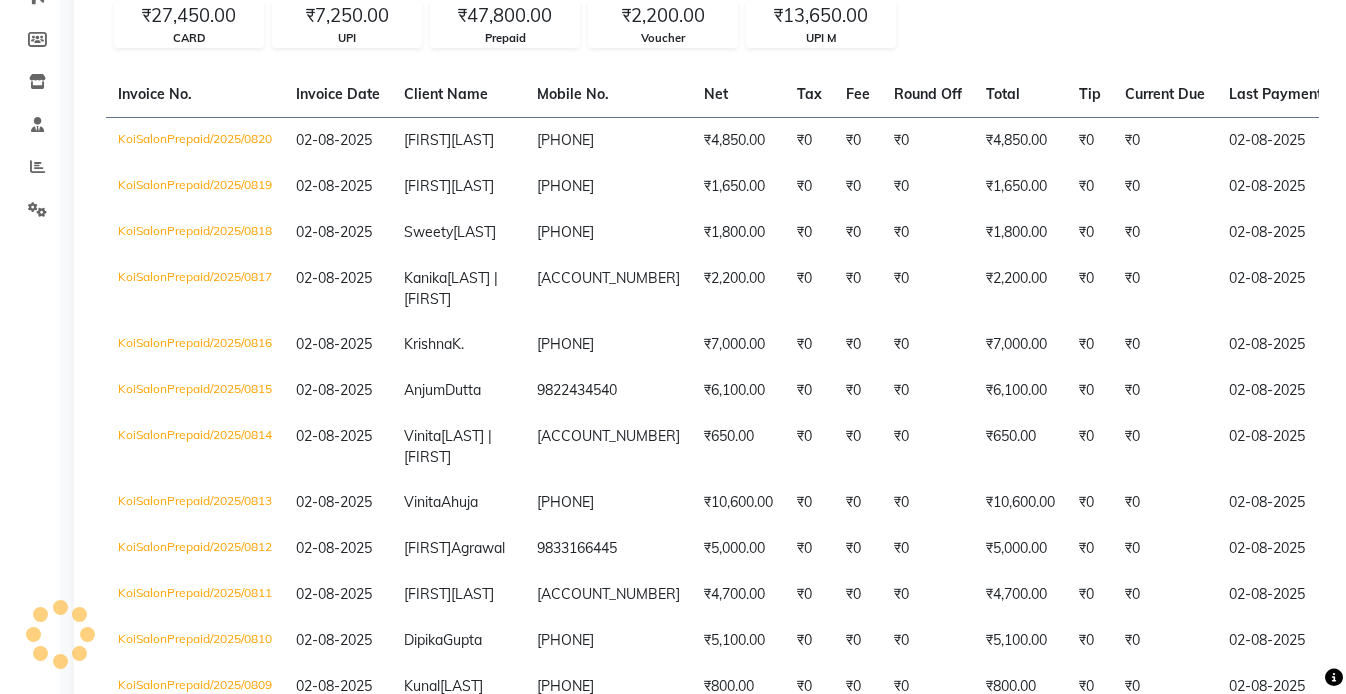 scroll, scrollTop: 0, scrollLeft: 0, axis: both 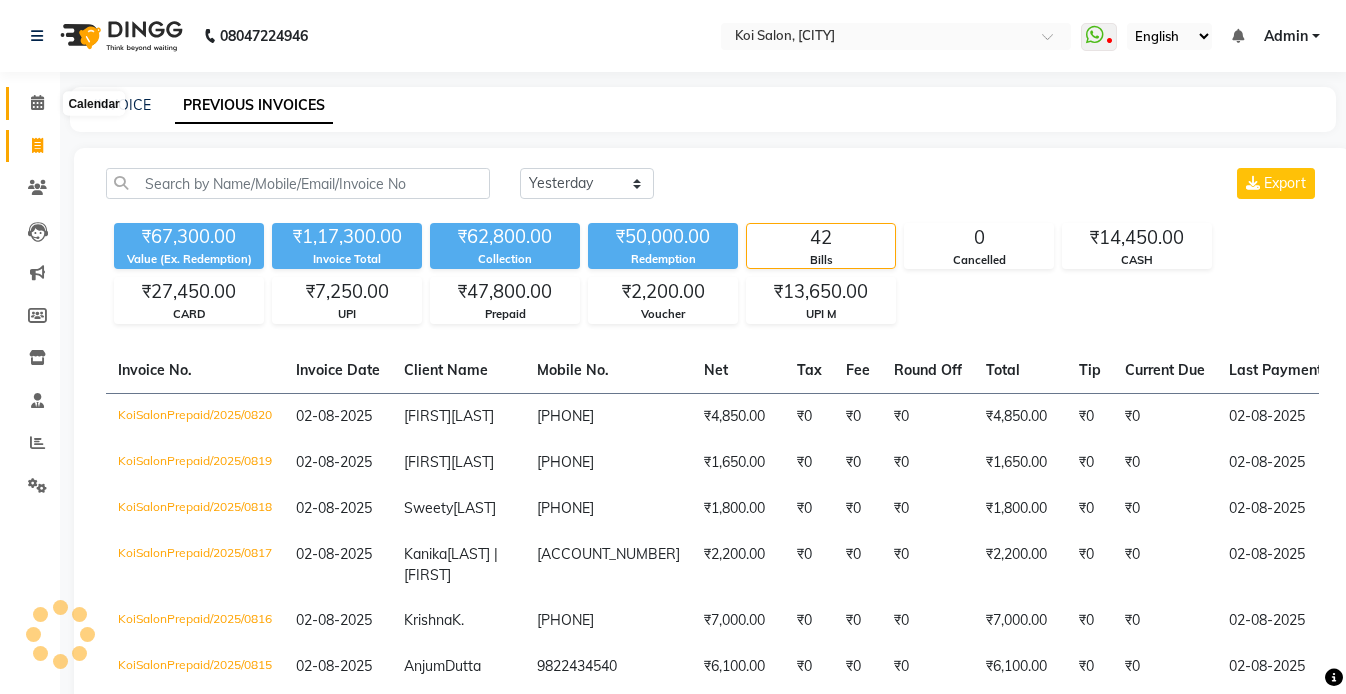 click 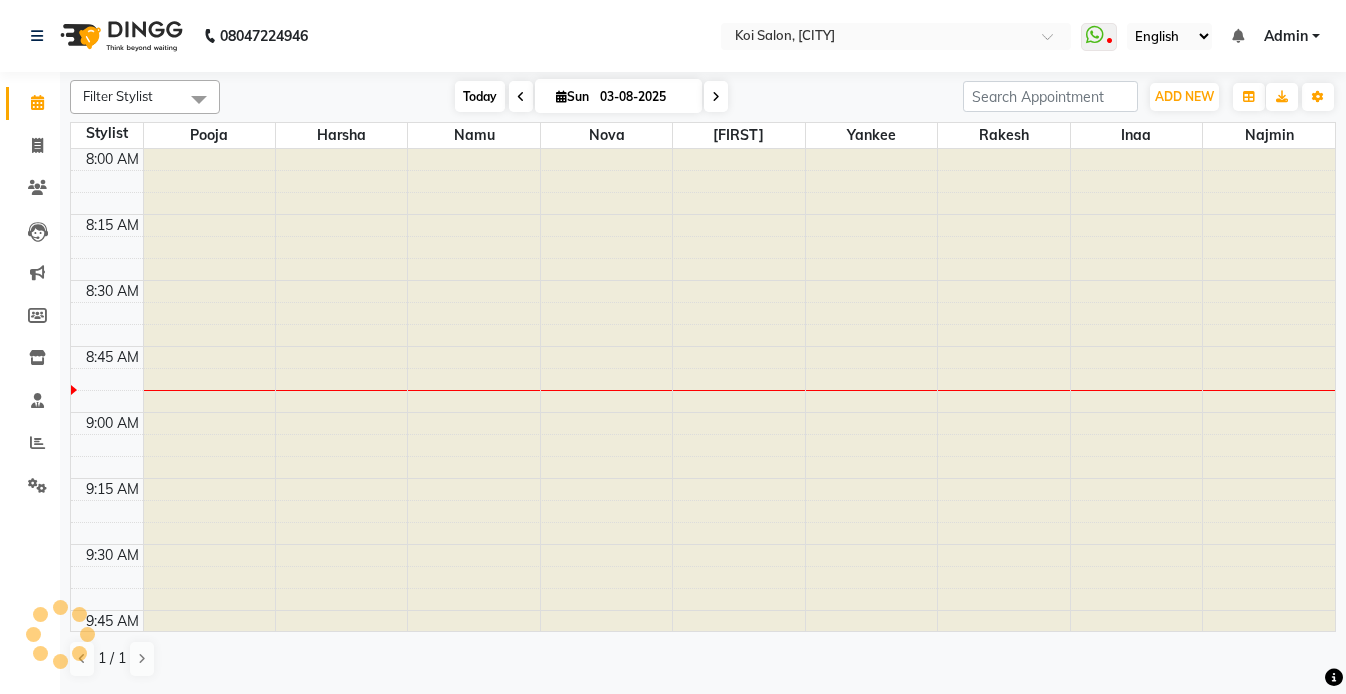 click on "Today" at bounding box center (480, 96) 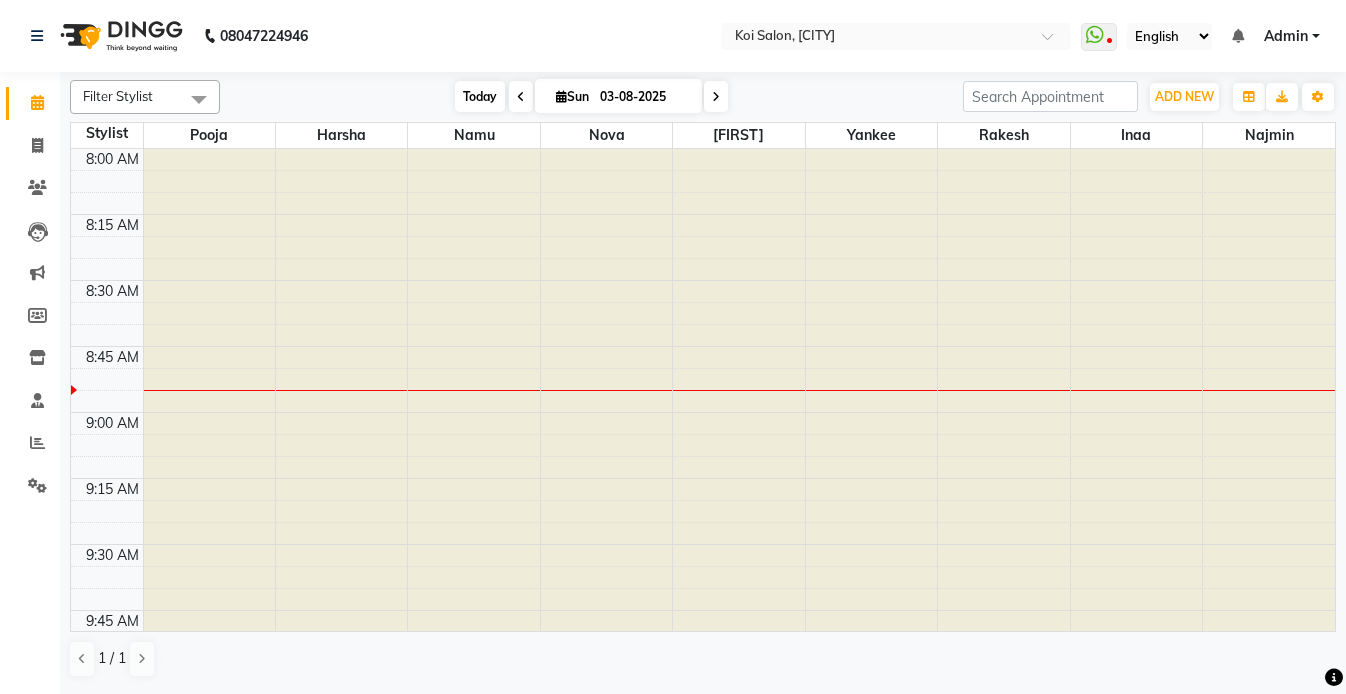 click on "Today" at bounding box center [480, 96] 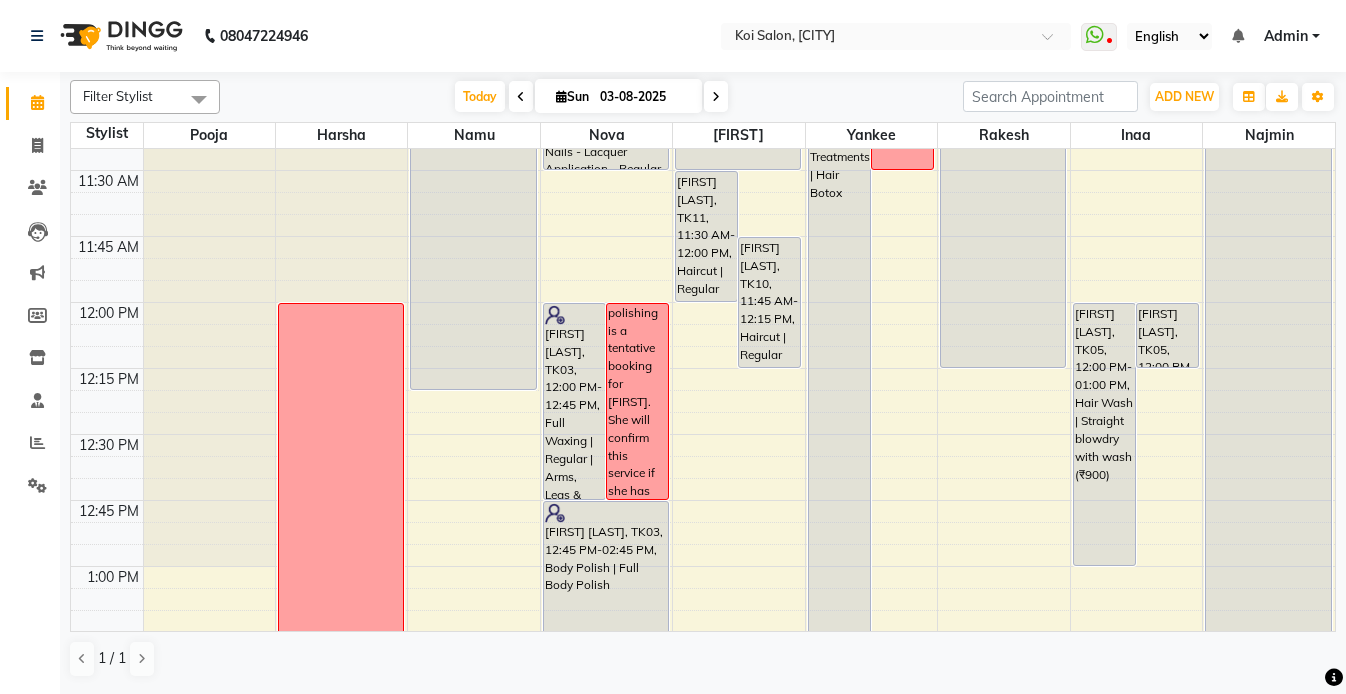 scroll, scrollTop: 844, scrollLeft: 0, axis: vertical 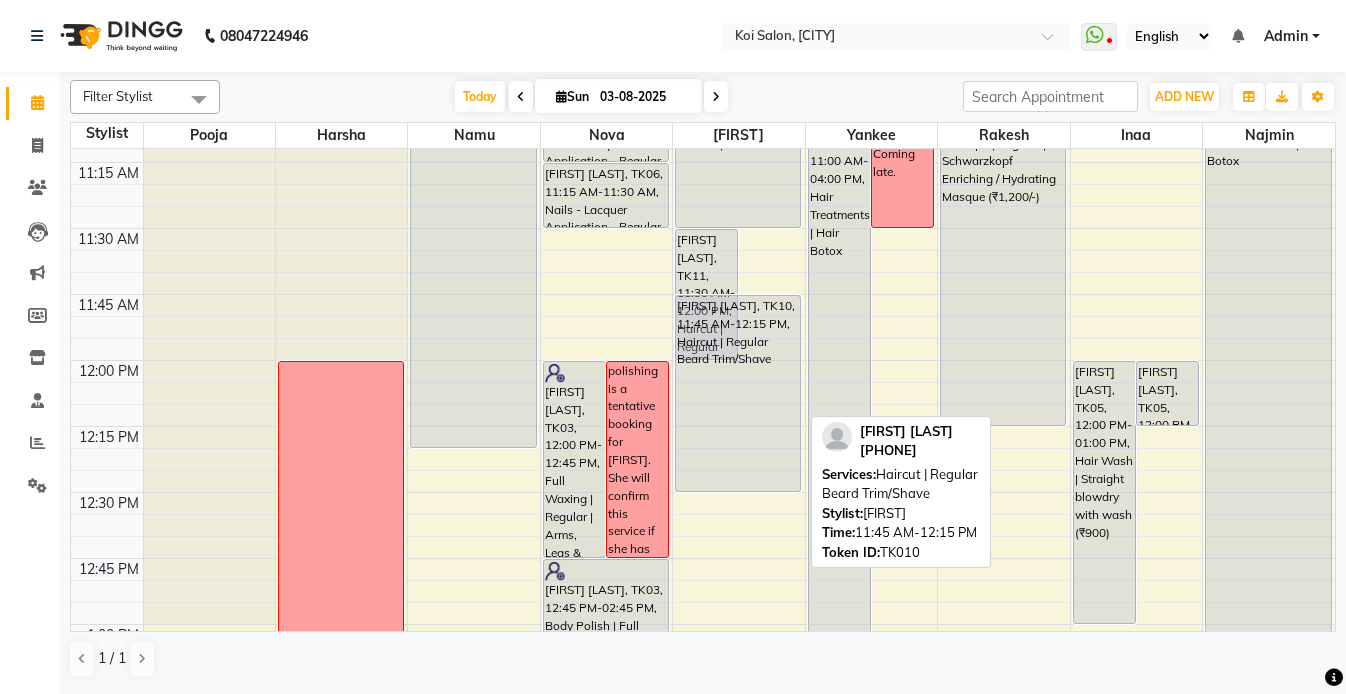 drag, startPoint x: 762, startPoint y: 421, endPoint x: 763, endPoint y: 481, distance: 60.00833 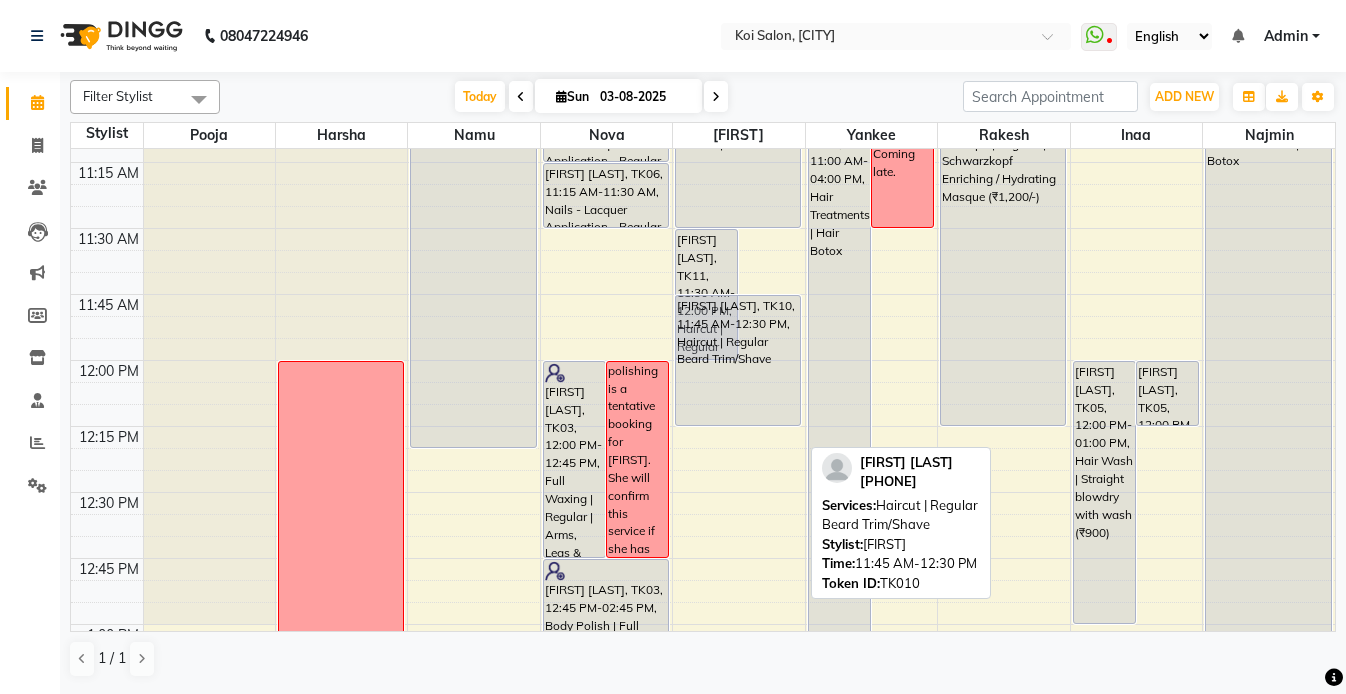 drag, startPoint x: 761, startPoint y: 487, endPoint x: 771, endPoint y: 417, distance: 70.71068 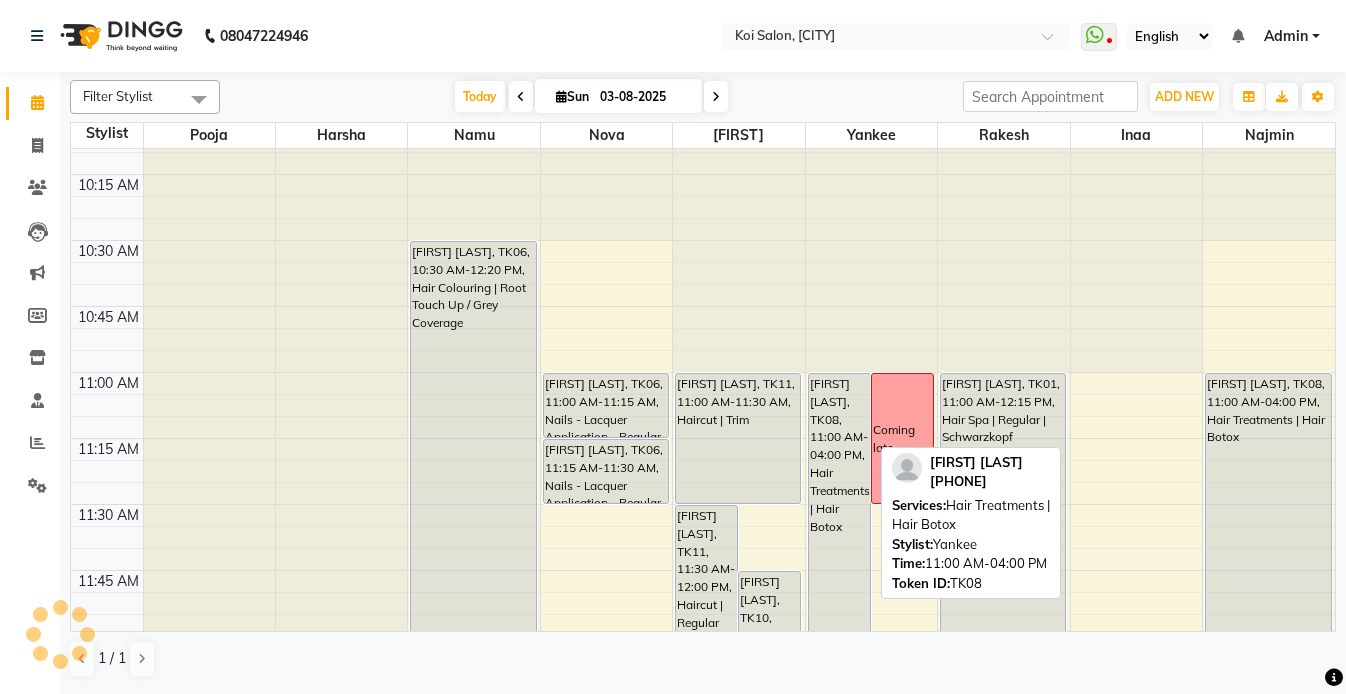 scroll, scrollTop: 426, scrollLeft: 0, axis: vertical 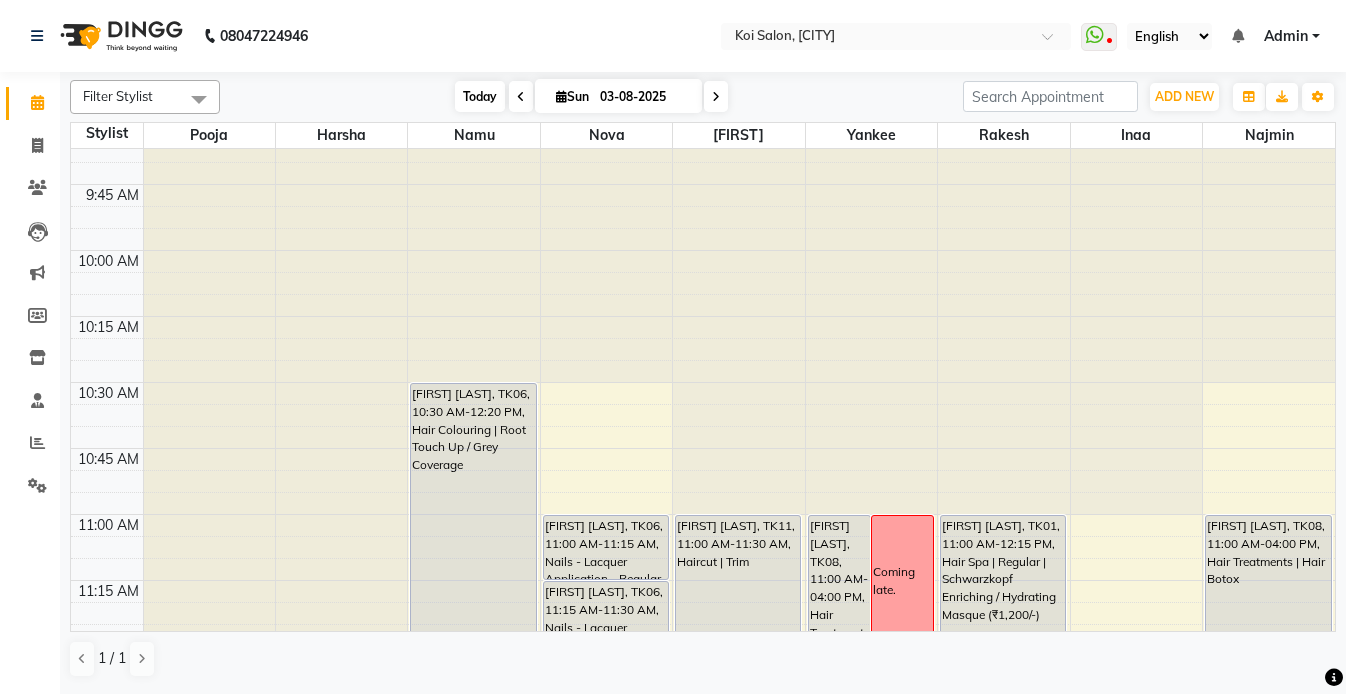 click on "Today" at bounding box center [480, 96] 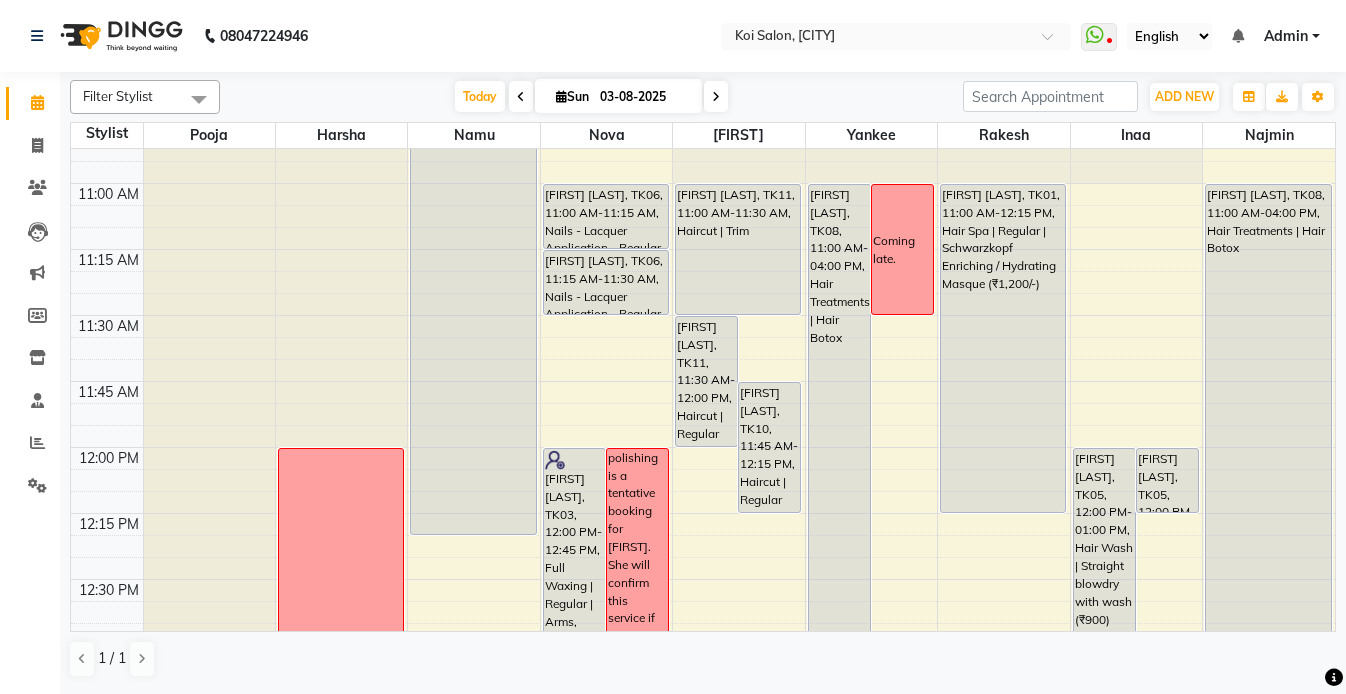 scroll, scrollTop: 755, scrollLeft: 0, axis: vertical 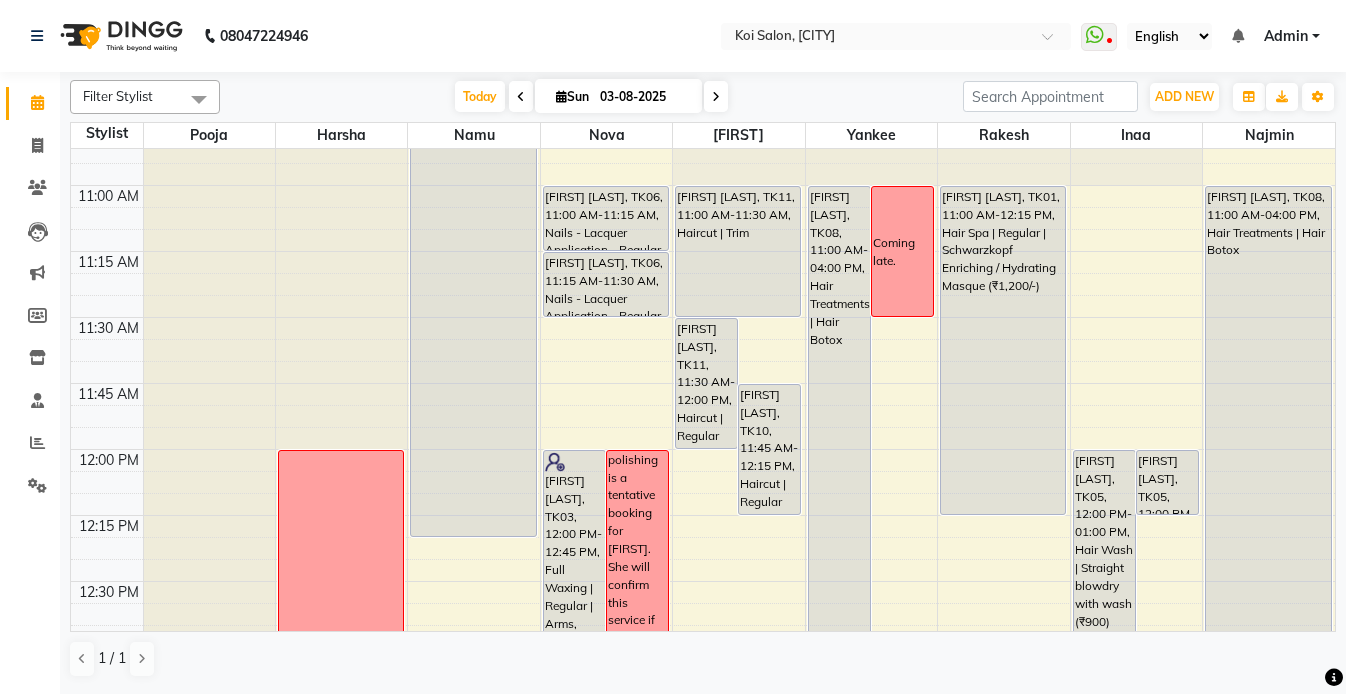 click on "[PHONE] Whatsapp Settings English ENGLISH Español العربية मराठी हिंदी ગુજરાતી தமிழ் 中文 Notifications nothing to show Admin Manage Profile Change Password Sign out  Version:3.15.11" 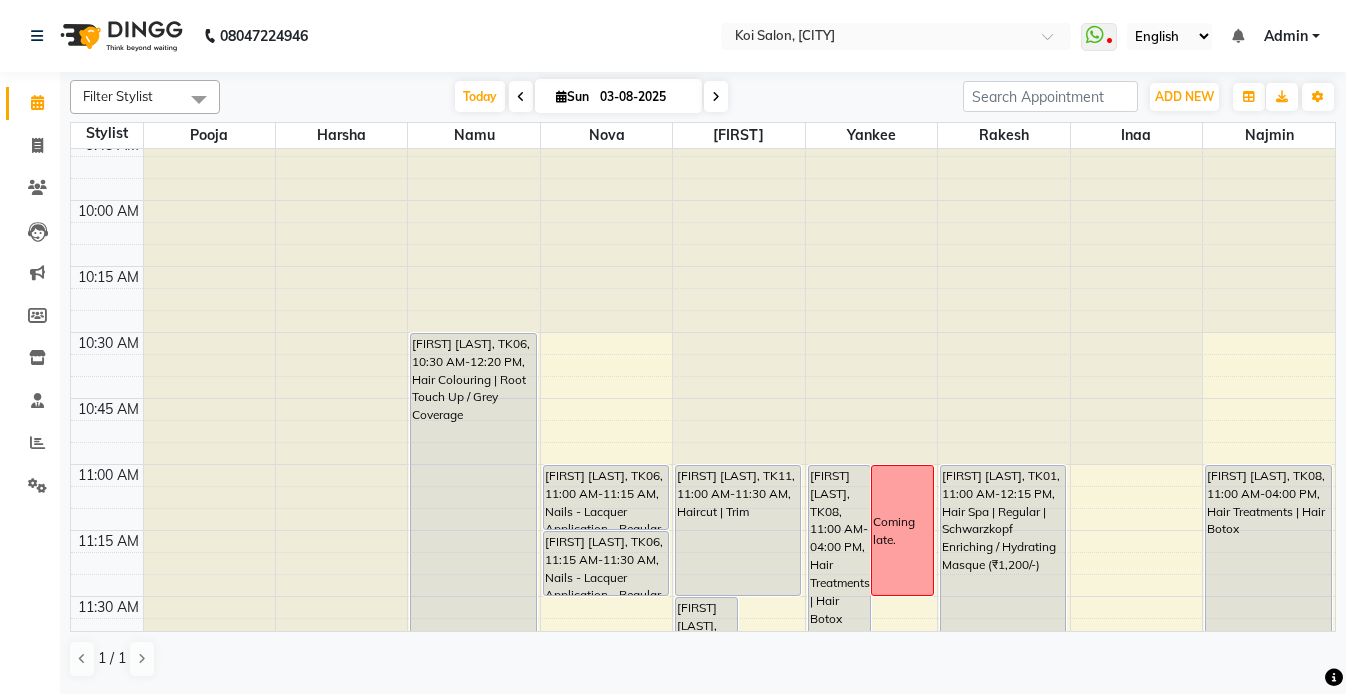 scroll, scrollTop: 0, scrollLeft: 0, axis: both 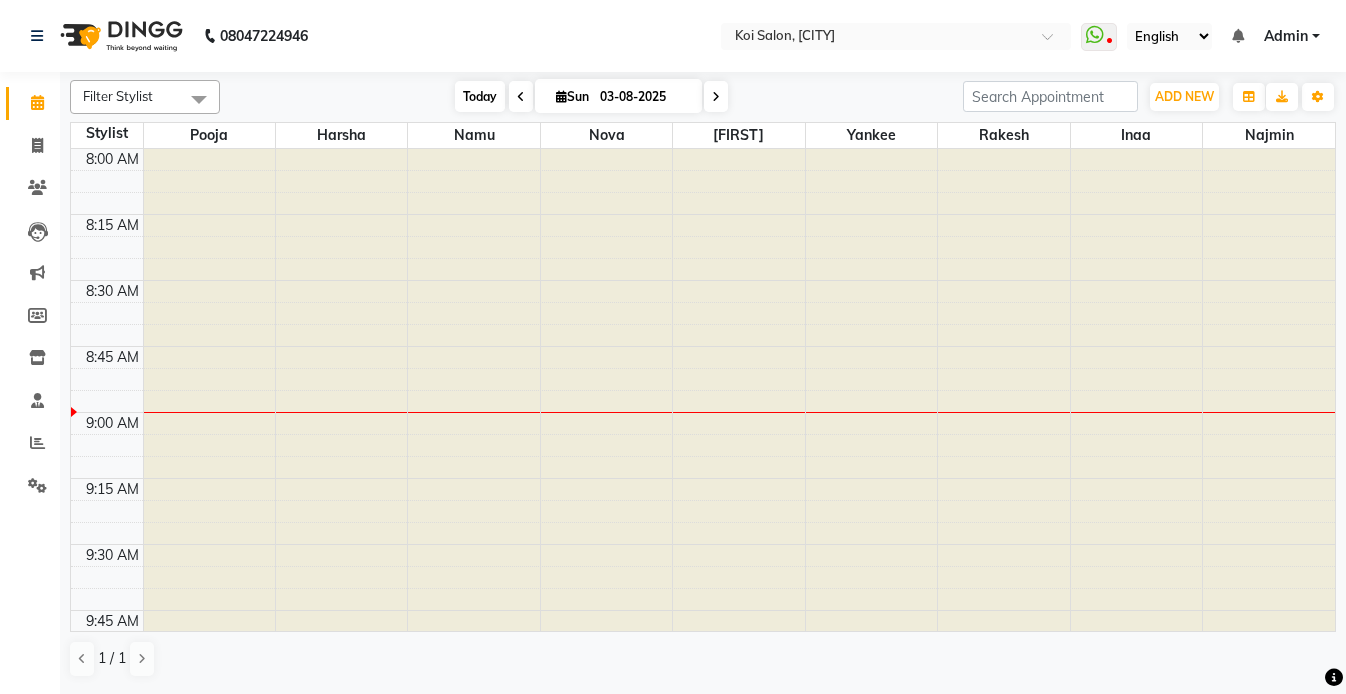 click on "Today" at bounding box center [480, 96] 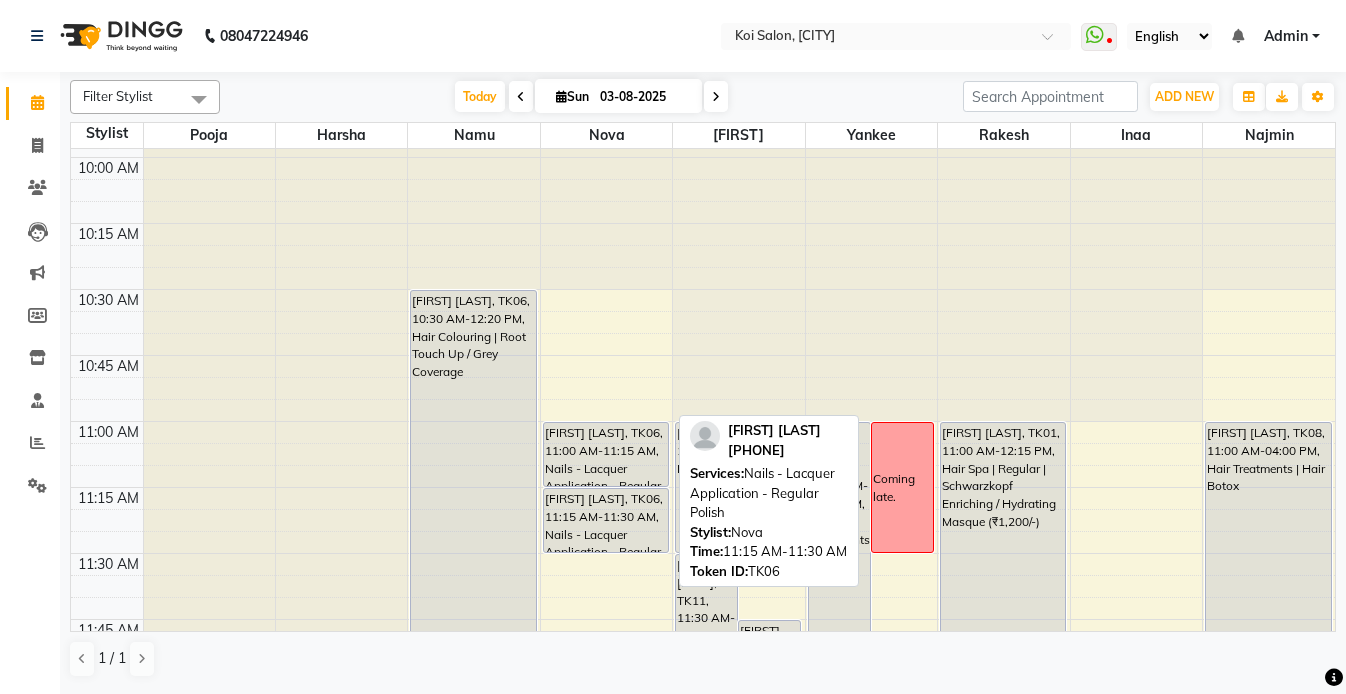 scroll, scrollTop: 497, scrollLeft: 0, axis: vertical 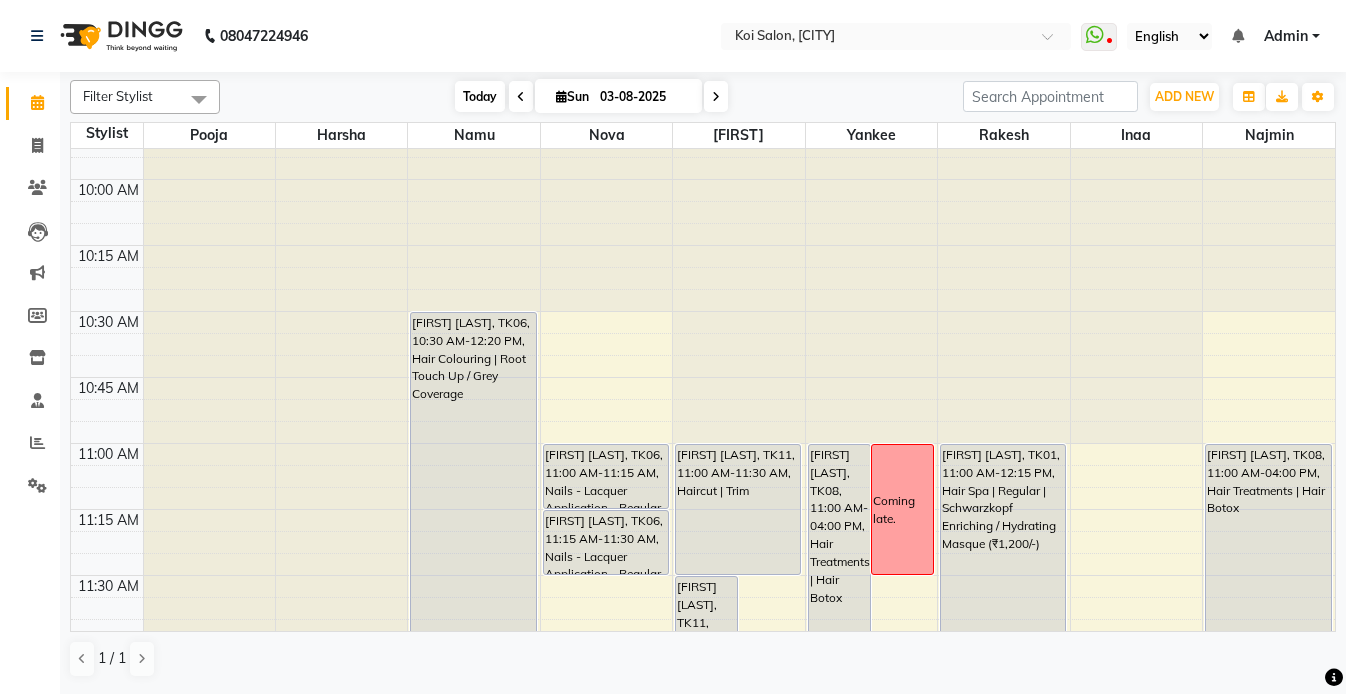 click on "Today" at bounding box center [480, 96] 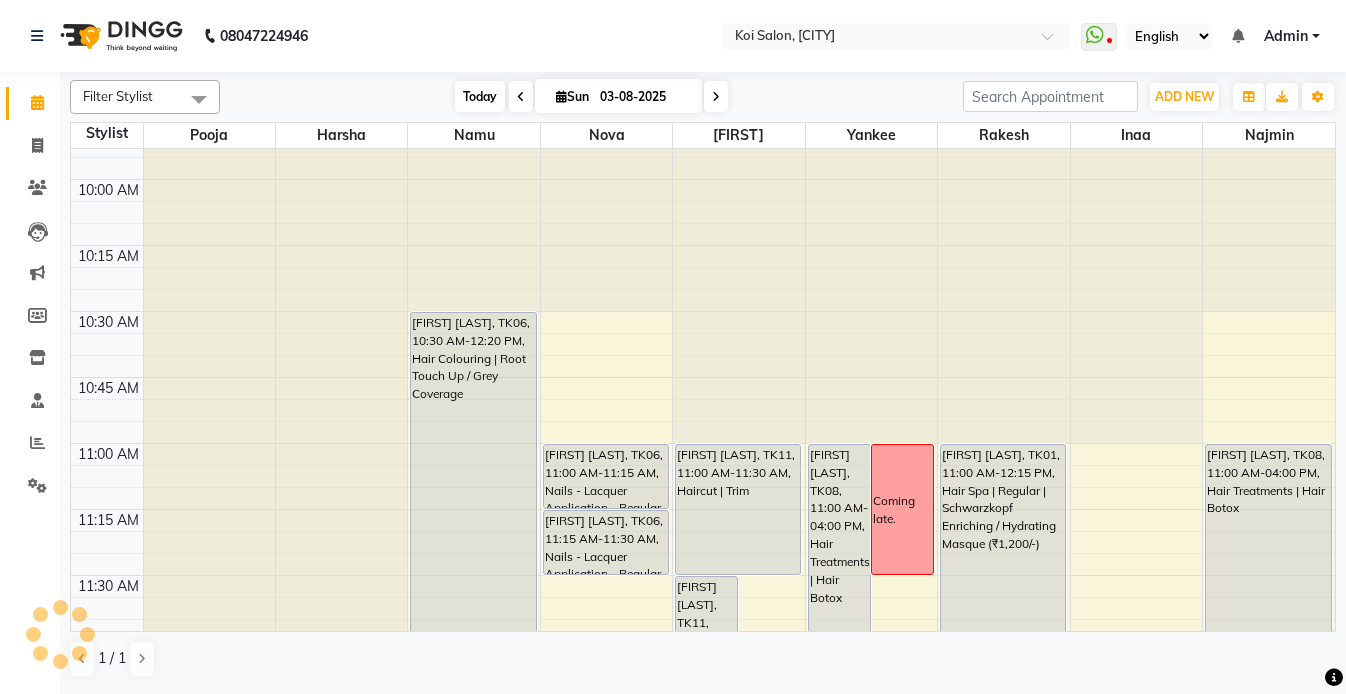 scroll, scrollTop: 265, scrollLeft: 0, axis: vertical 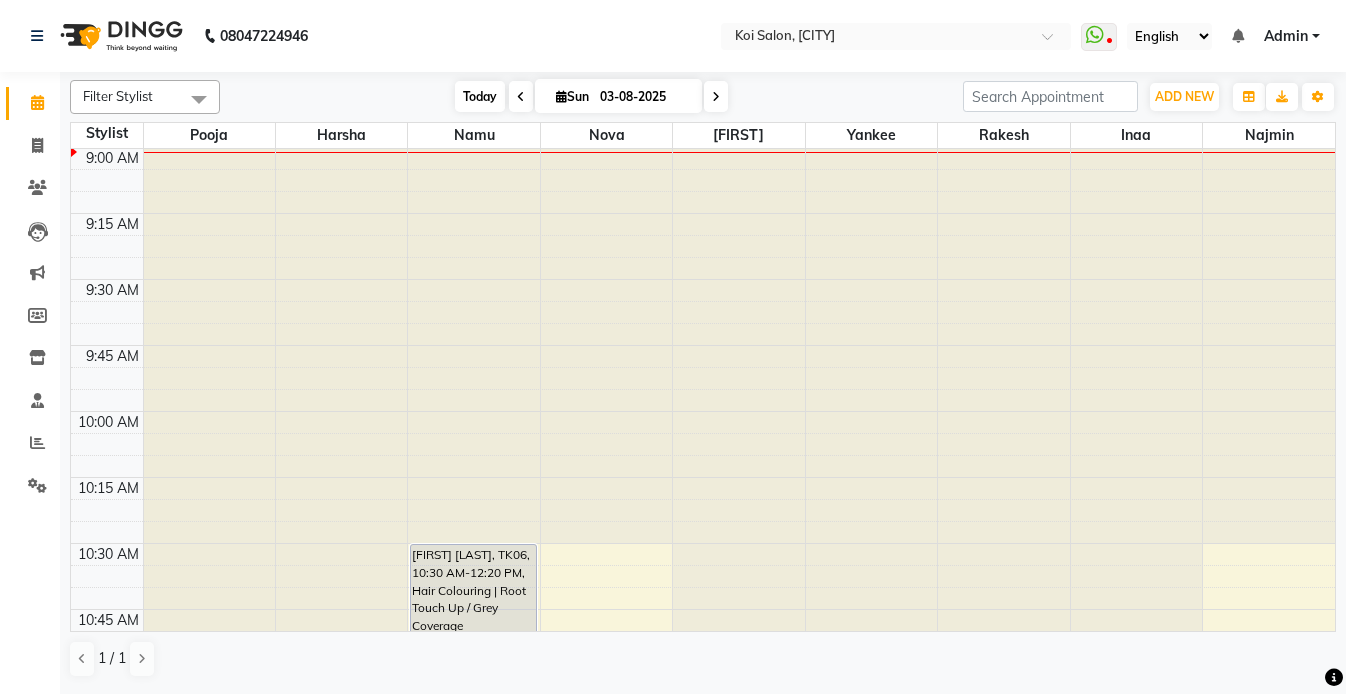 click on "Today" at bounding box center [480, 96] 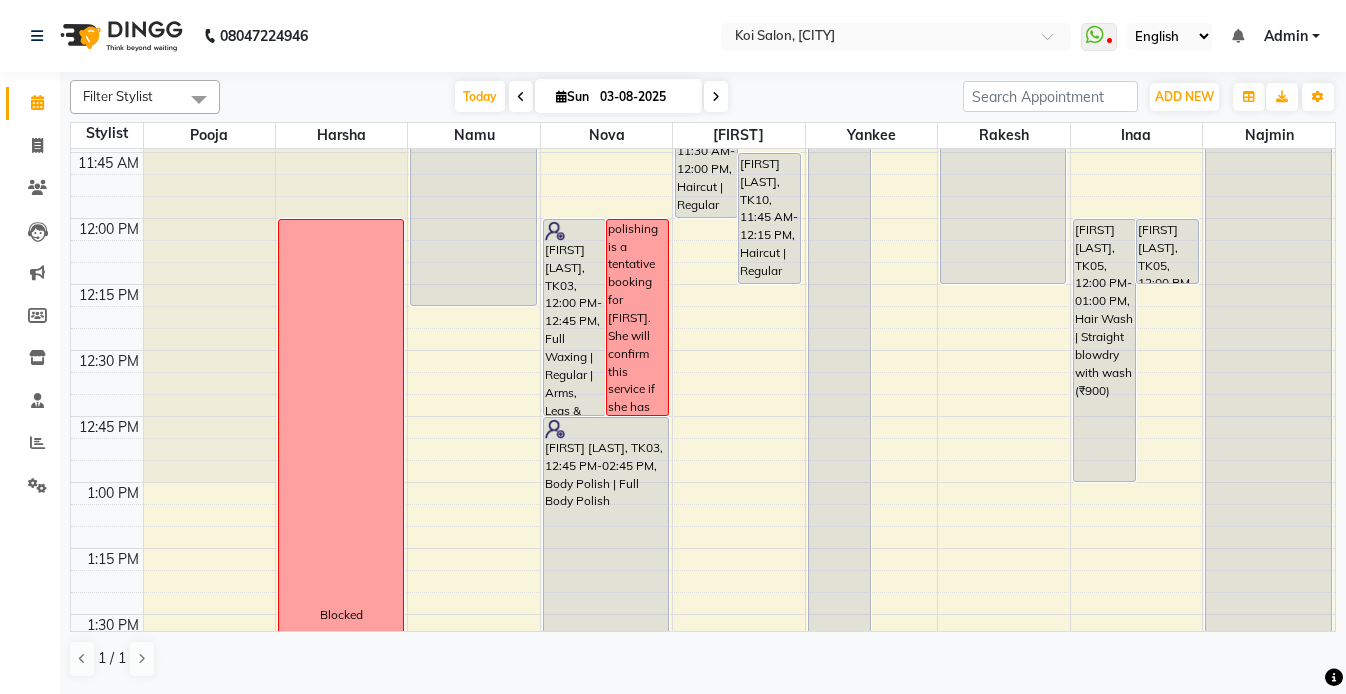 scroll, scrollTop: 937, scrollLeft: 0, axis: vertical 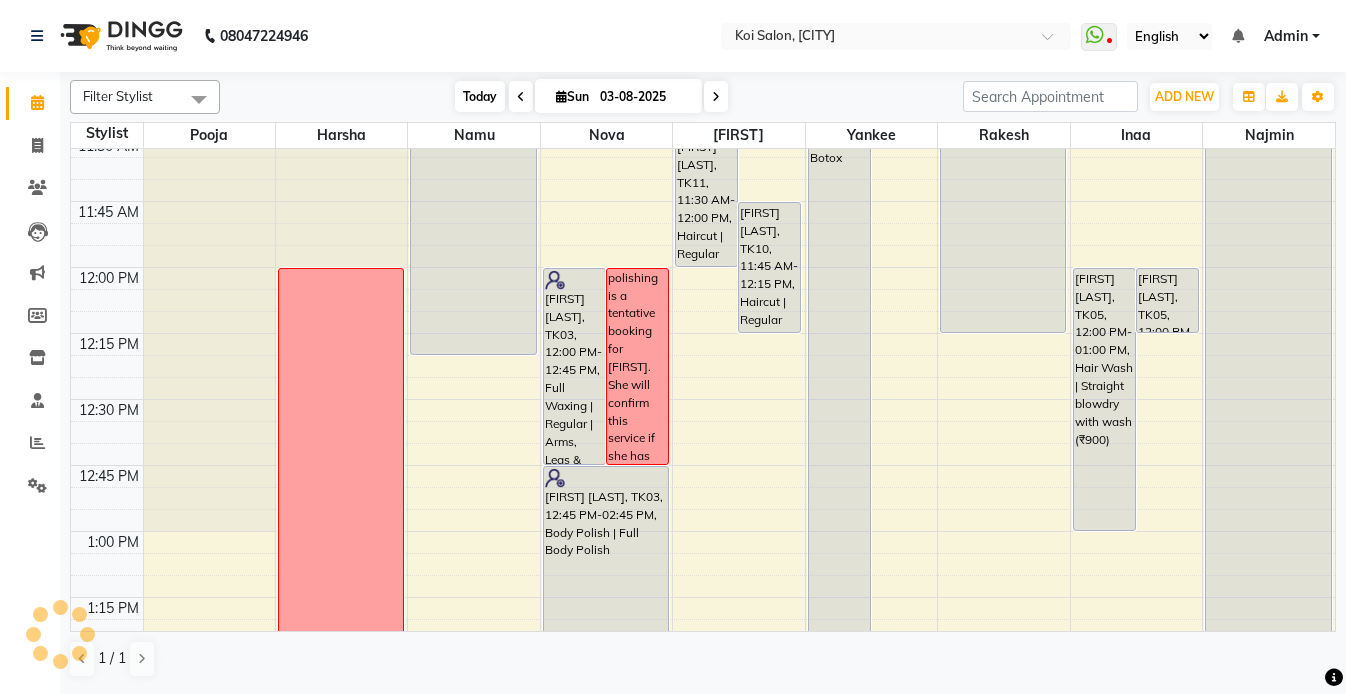click on "Today" at bounding box center [480, 96] 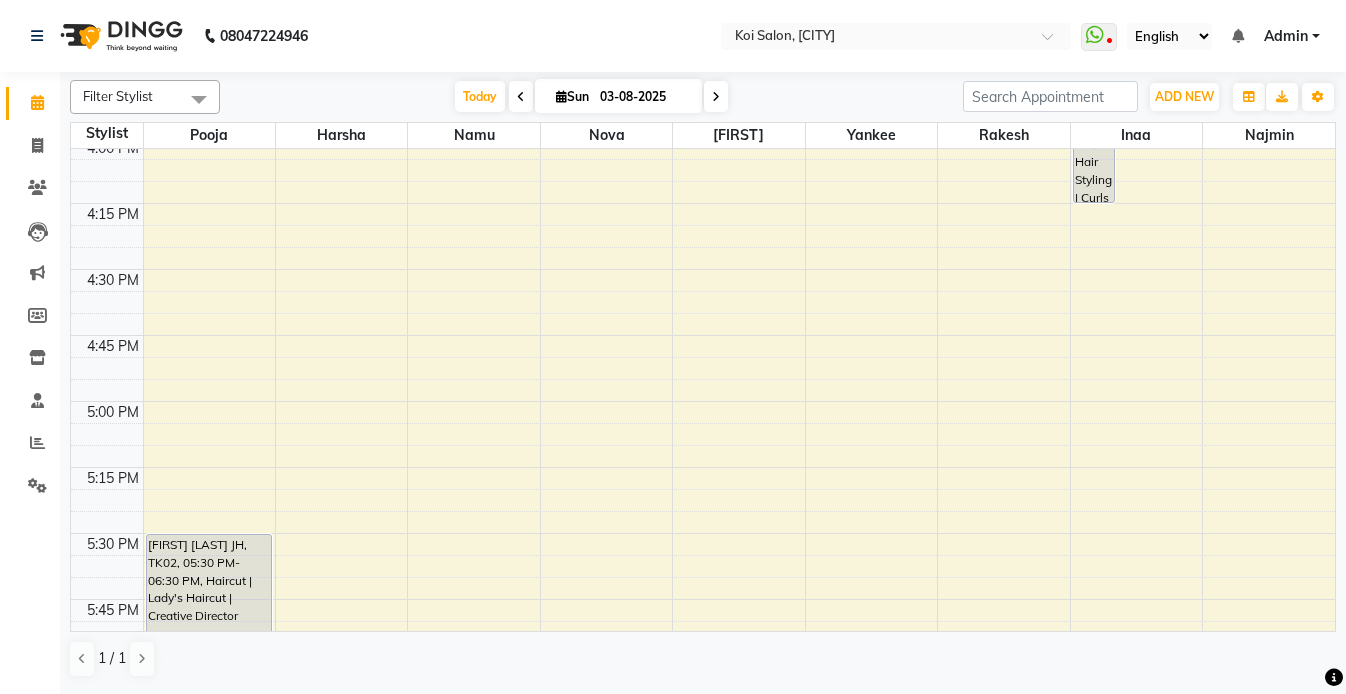 scroll, scrollTop: 2126, scrollLeft: 0, axis: vertical 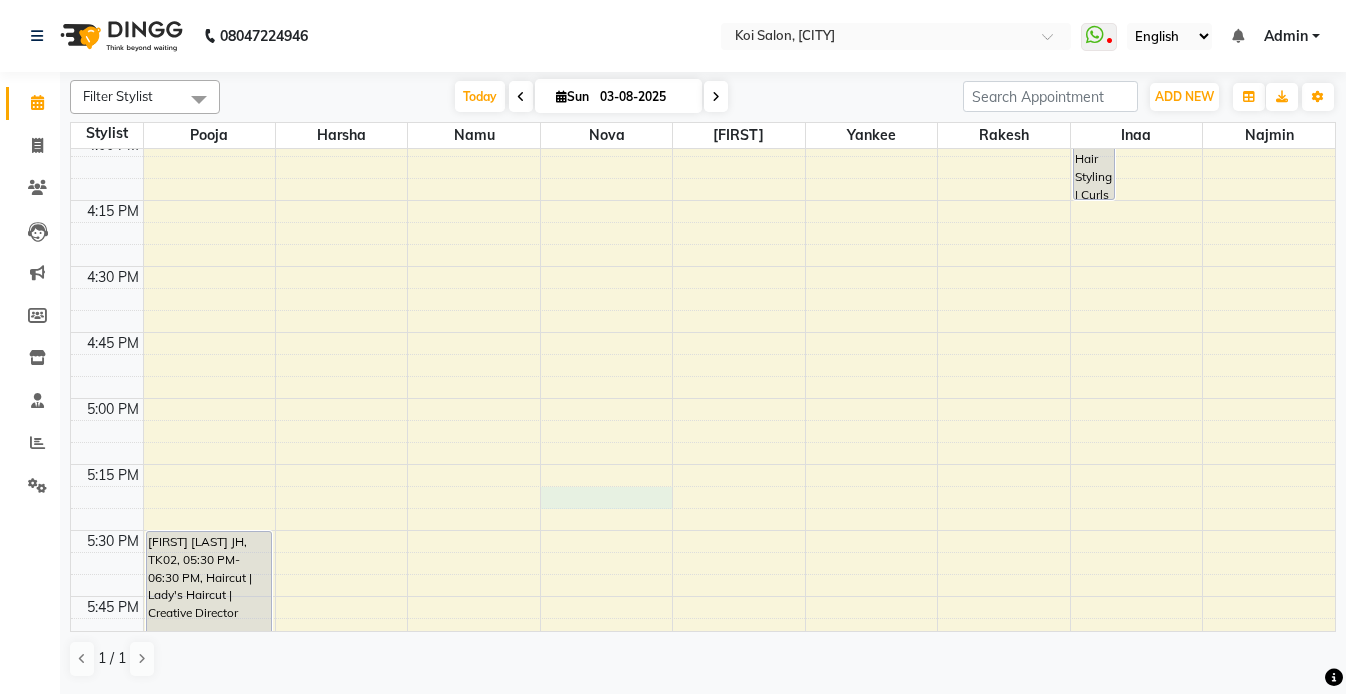 click on "[FIRST] [LAST] JH, TK02, 05:30 PM-06:30 PM, Haircut | Lady's Haircut | Creative Director  Blocked     [FIRST] [LAST], TK09, 03:05 PM-03:50 PM, Hair Styling | Ironing    [FIRST] [LAST], TK09, 03:05 PM-03:20 PM, Add On | Hair Wash    [FIRST] [LAST], TK09, 03:05 PM-03:20 PM, Hair Wash | Add on | Sulphate Free    [FIRST] [LAST], TK06, 10:30 AM-12:20 PM, Hair Colouring | Root Touch Up / Grey Coverage    [FIRST] [LAST], TK09, 02:30 PM-03:05 PM, Waxing | Regular | Full Back     [FIRST] [LAST], TK03, 12:00 PM-12:45 PM, Full Waxing | Regular | Arms, Legs & Underarms                           Coming late." at bounding box center (703, -262) 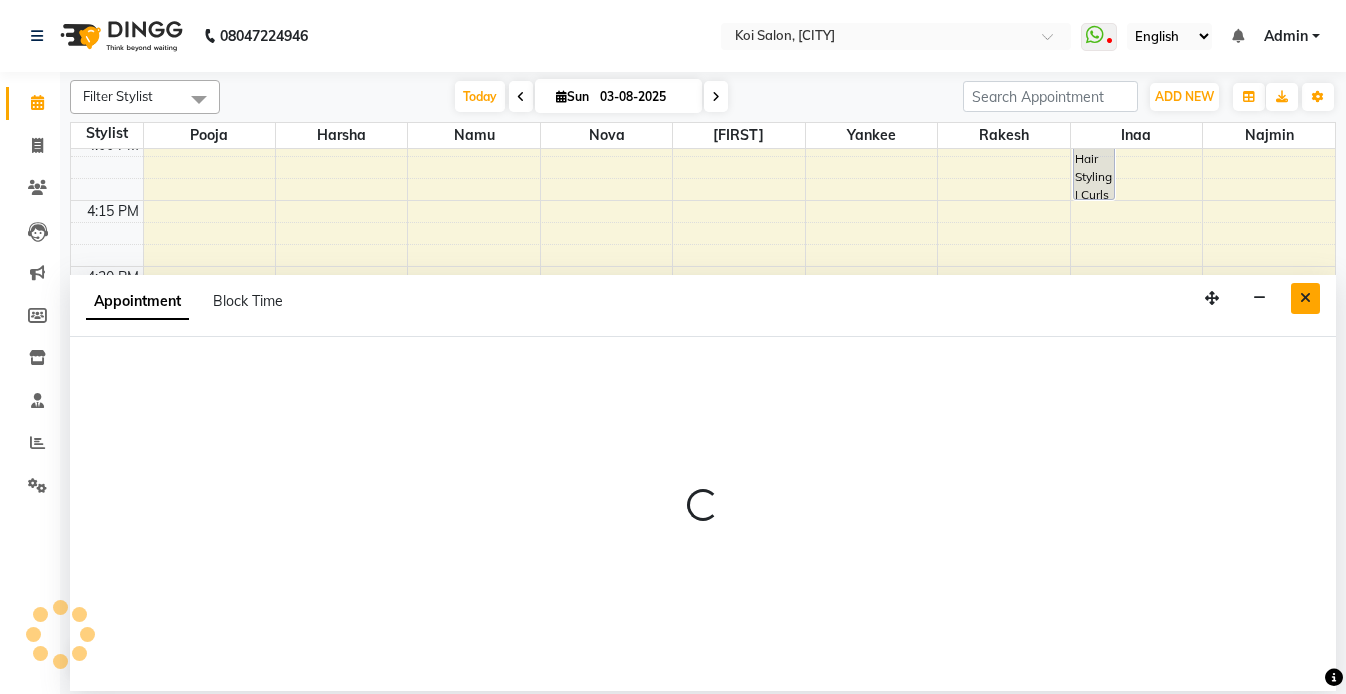 click at bounding box center (1305, 298) 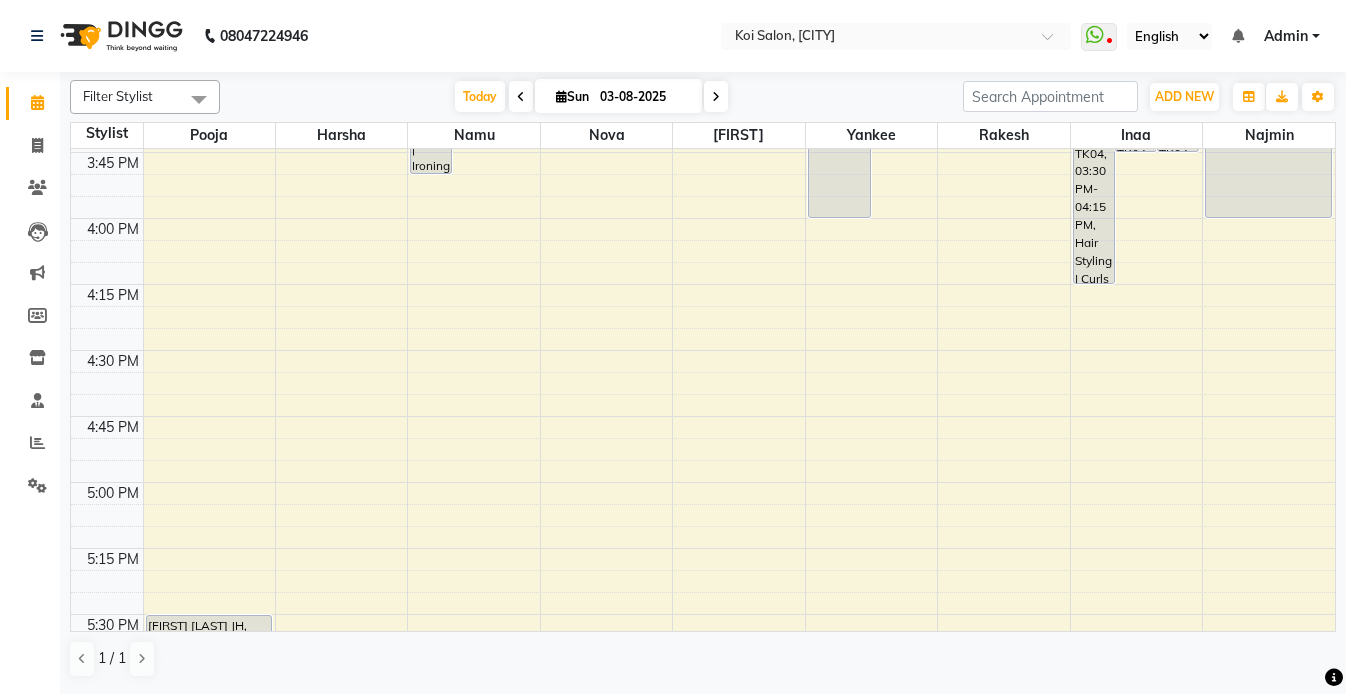 scroll, scrollTop: 2058, scrollLeft: 0, axis: vertical 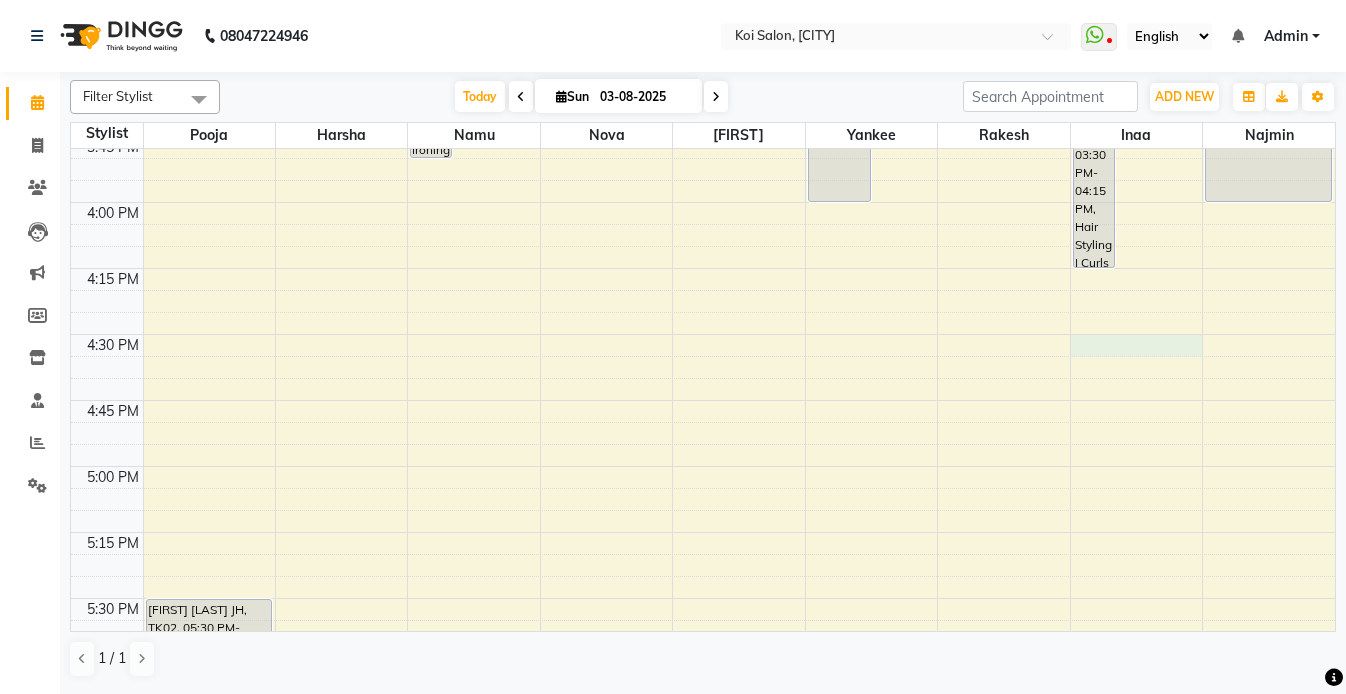 click on "[FIRST] [LAST] JH, TK02, 05:30 PM-06:30 PM, Haircut | Lady's Haircut | Creative Director  Blocked     [FIRST] [LAST], TK09, 03:05 PM-03:50 PM, Hair Styling | Ironing    [FIRST] [LAST], TK09, 03:05 PM-03:20 PM, Add On | Hair Wash    [FIRST] [LAST], TK09, 03:05 PM-03:20 PM, Hair Wash | Add on | Sulphate Free    [FIRST] [LAST], TK06, 10:30 AM-12:20 PM, Hair Colouring | Root Touch Up / Grey Coverage    [FIRST] [LAST], TK09, 02:30 PM-03:05 PM, Waxing | Regular | Full Back     [FIRST] [LAST], TK03, 12:00 PM-12:45 PM, Full Waxing | Regular | Arms, Legs & Underarms                           Coming late." at bounding box center [703, -194] 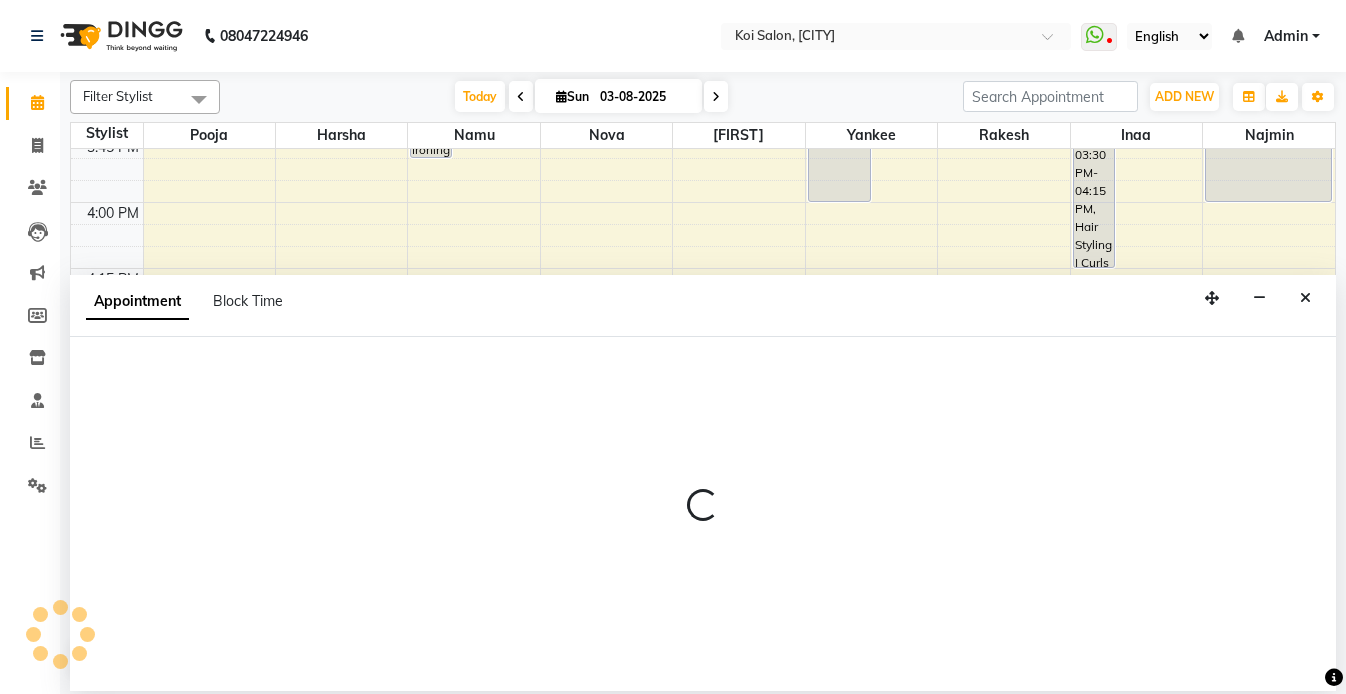 select on "44730" 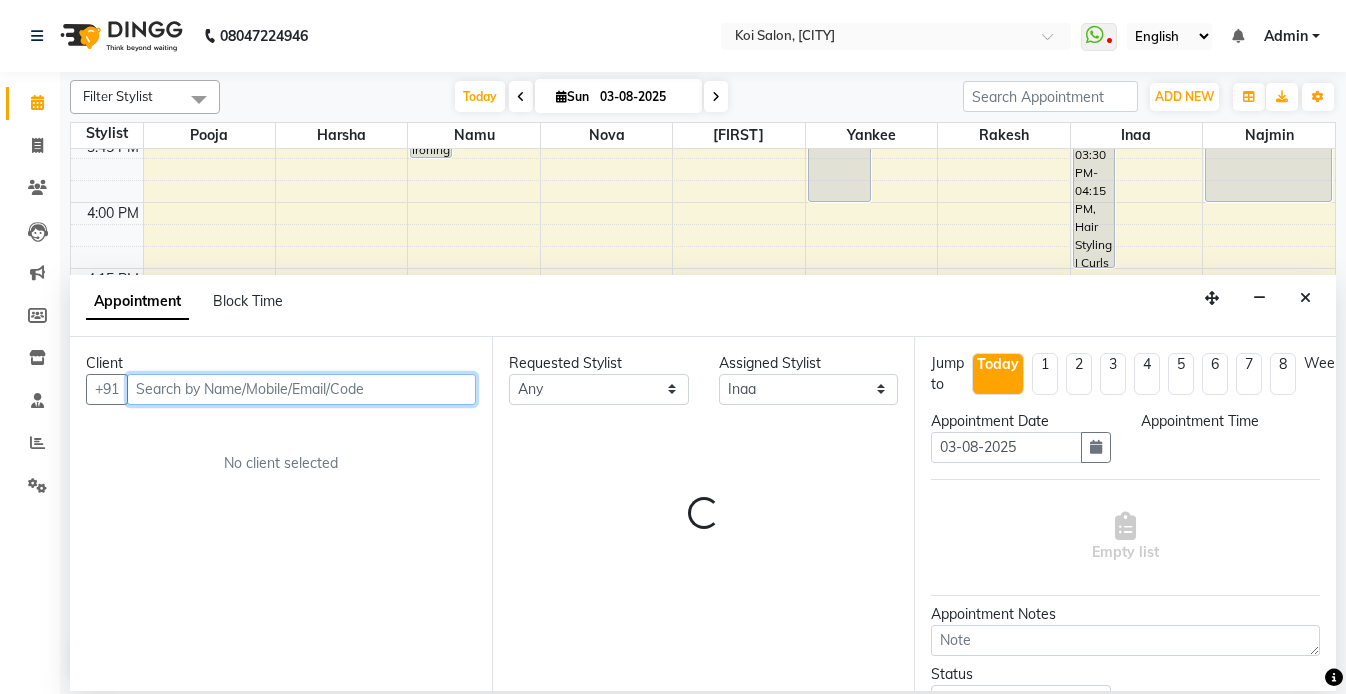 select on "990" 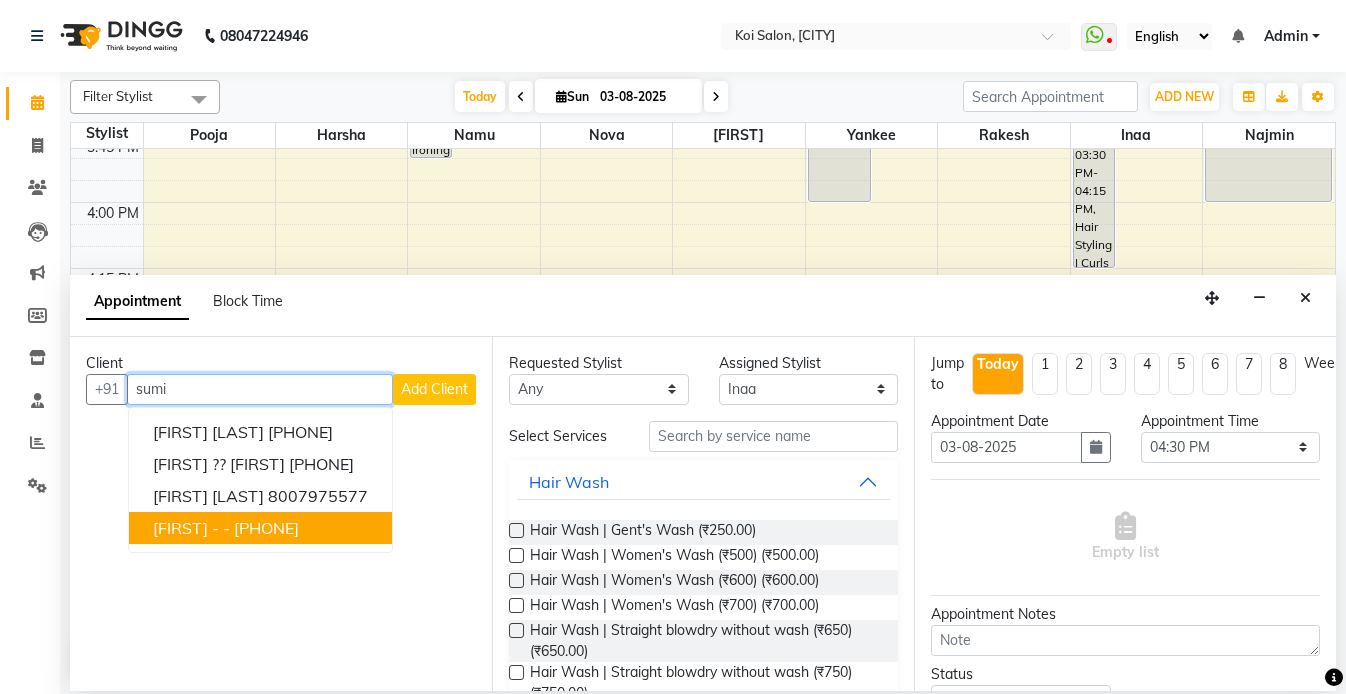 click on "[FIRST] - -" at bounding box center (191, 528) 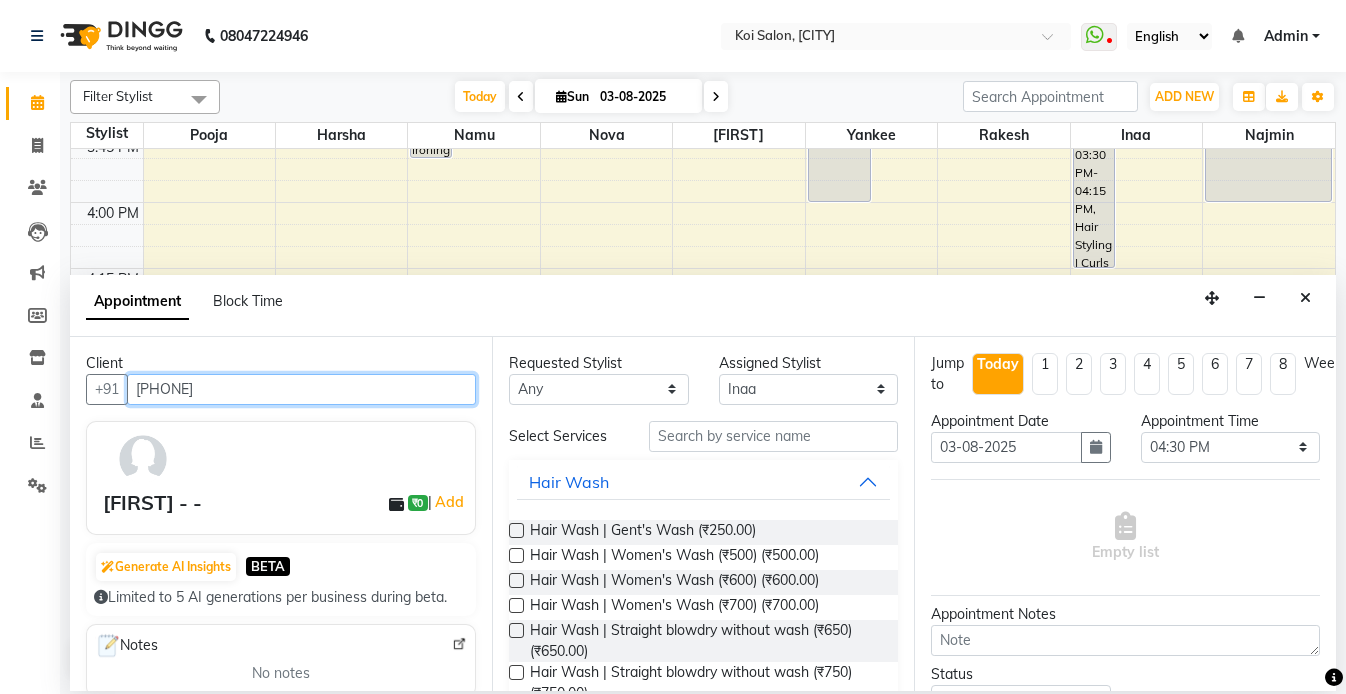 type on "[PHONE]" 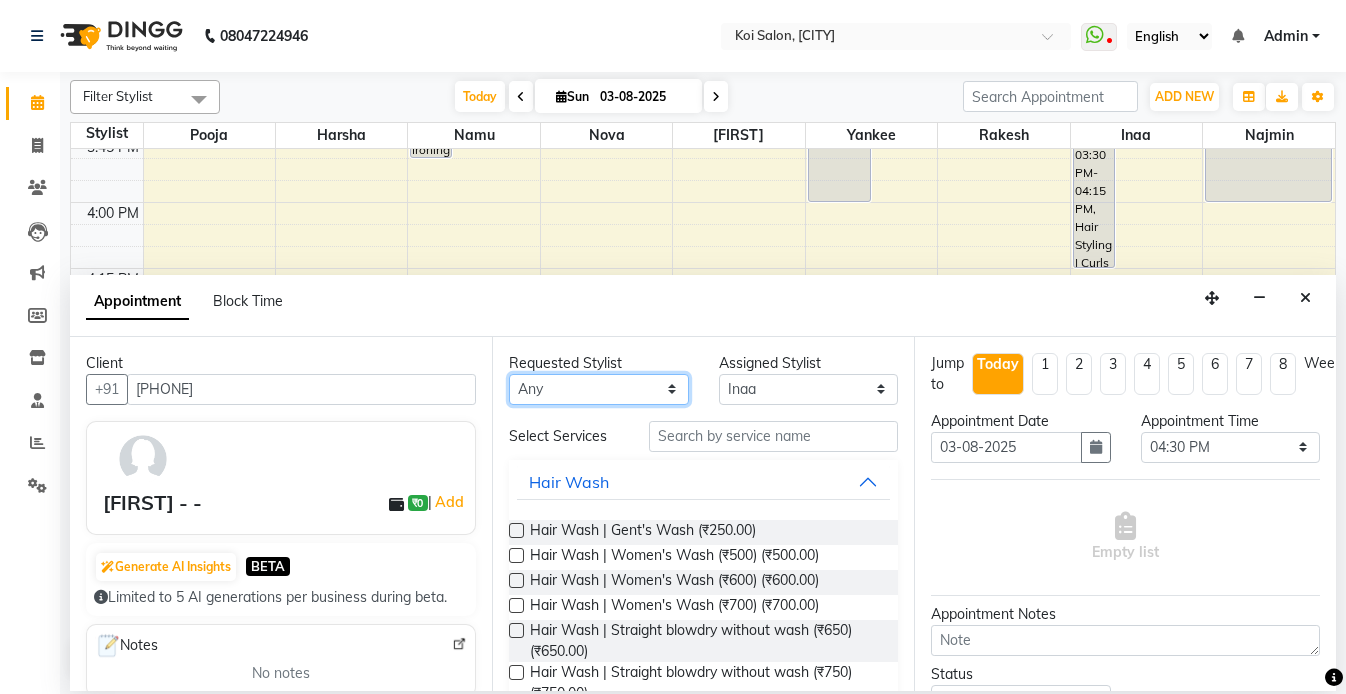 click on "Any [FIRST] [FIRST] [FIRST] [FIRST] [FIRST] [FIRST] [FIRST] [FIRST]" at bounding box center (599, 389) 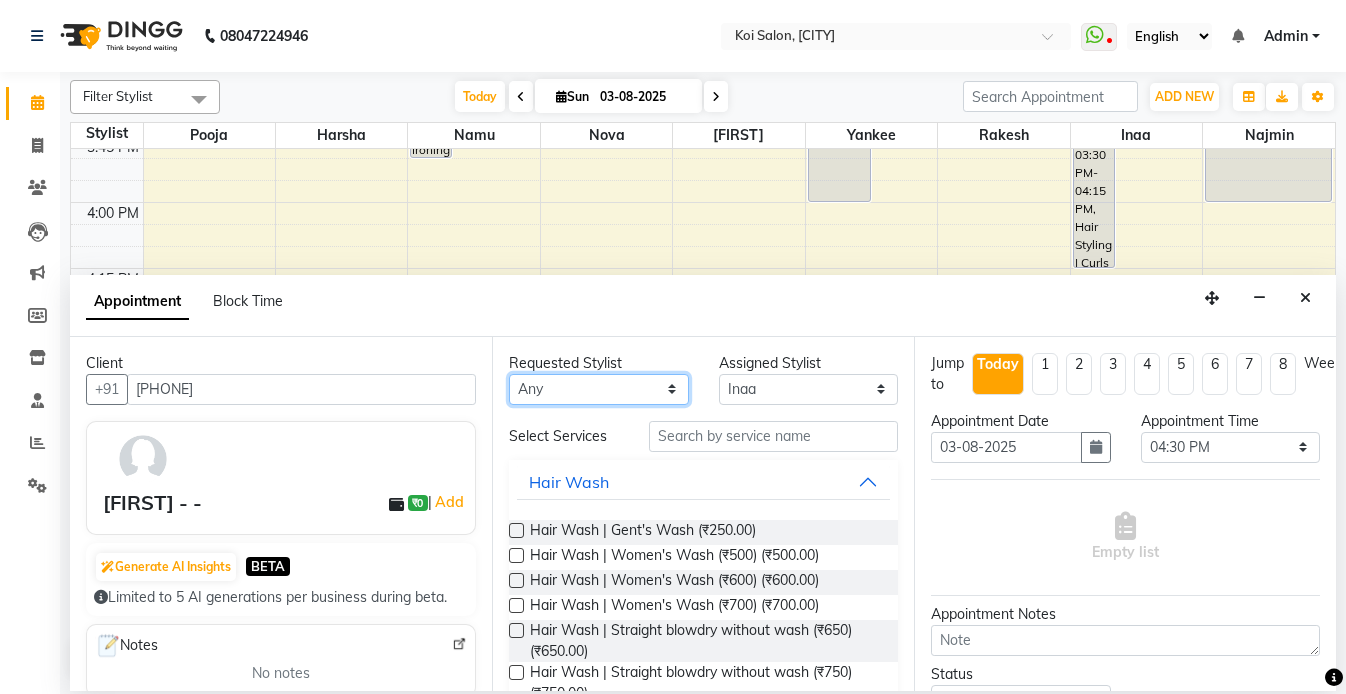 select on "44730" 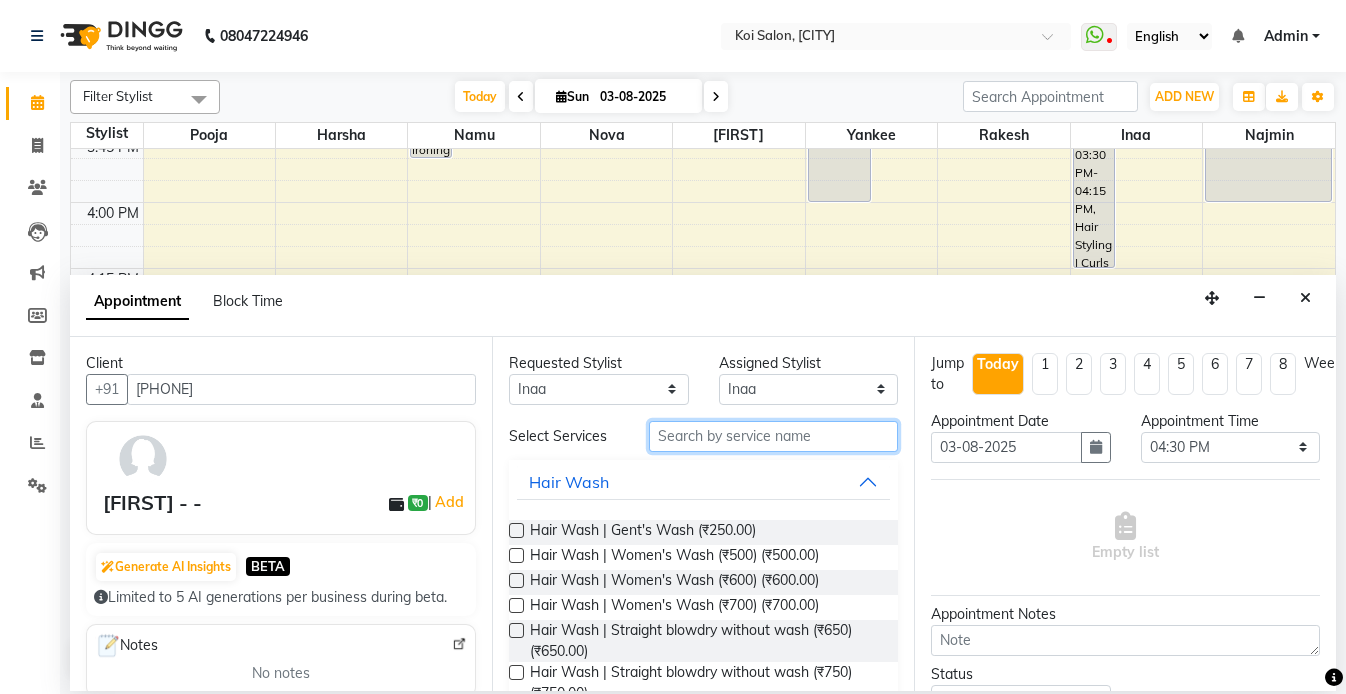 click at bounding box center [773, 436] 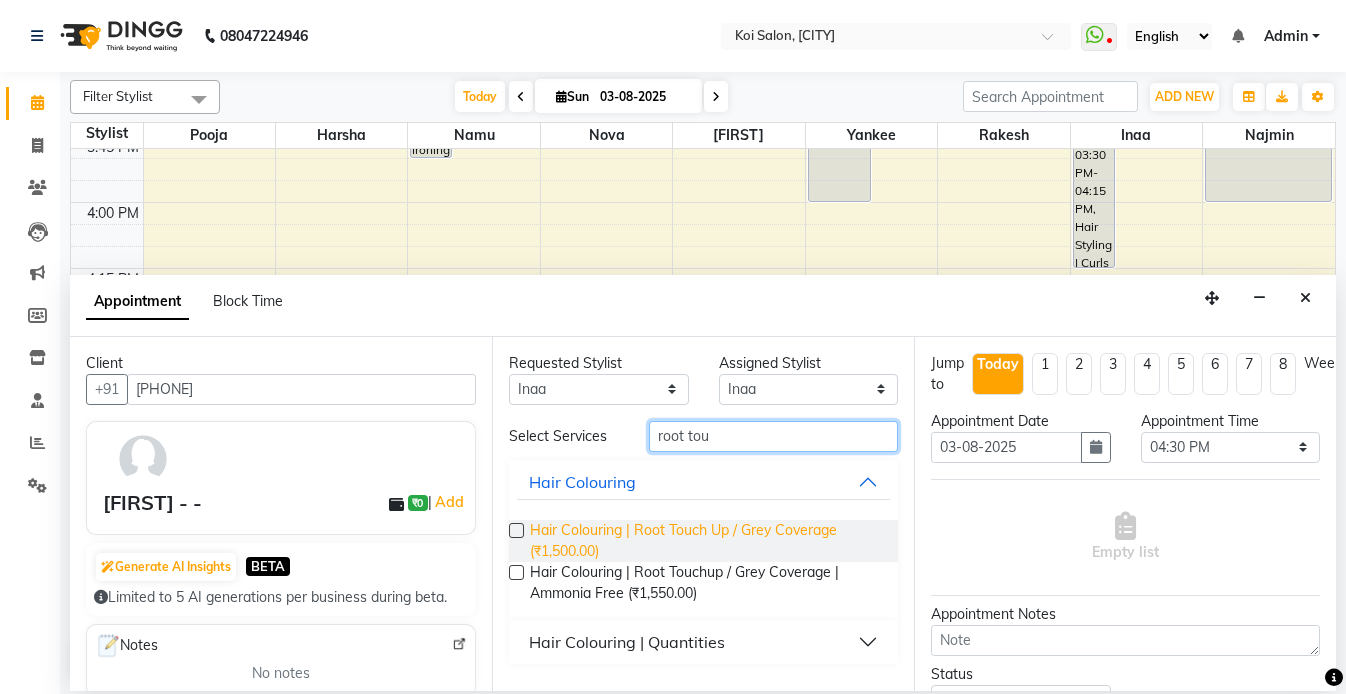 type on "root tou" 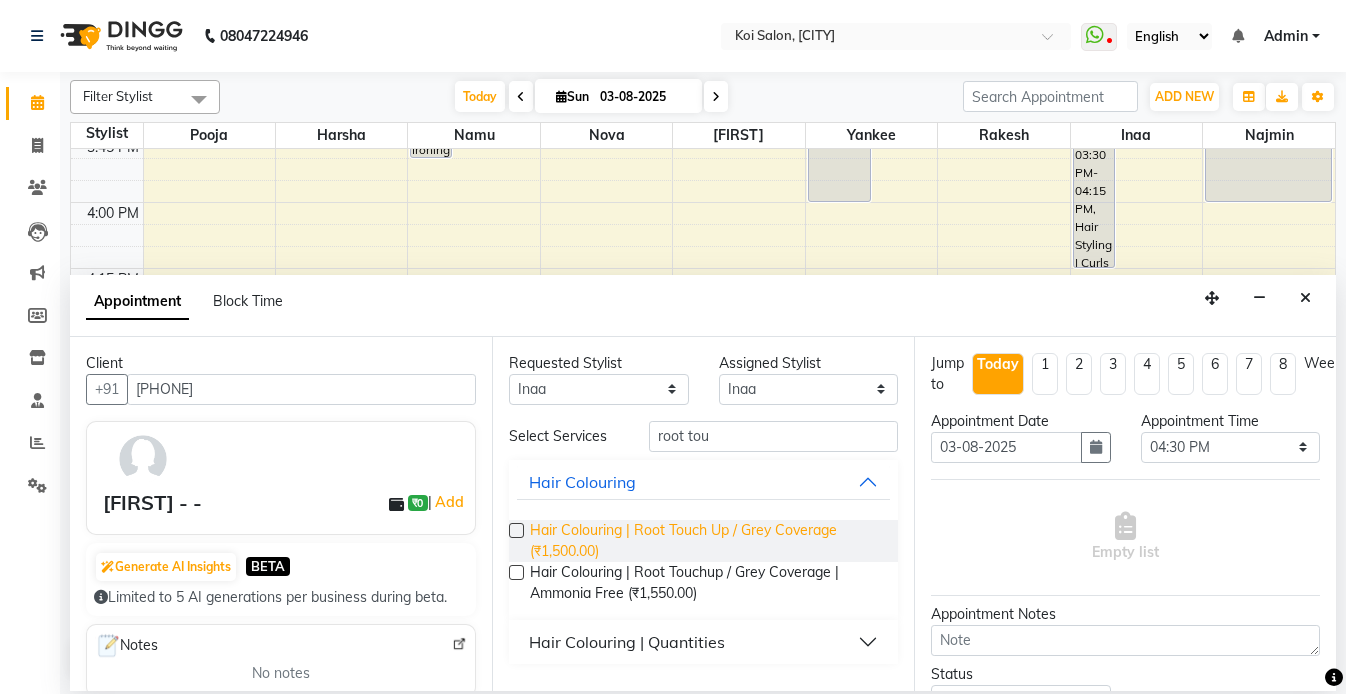 click on "Hair Colouring | Root Touch Up / Grey Coverage (₹1,500.00)" at bounding box center (706, 541) 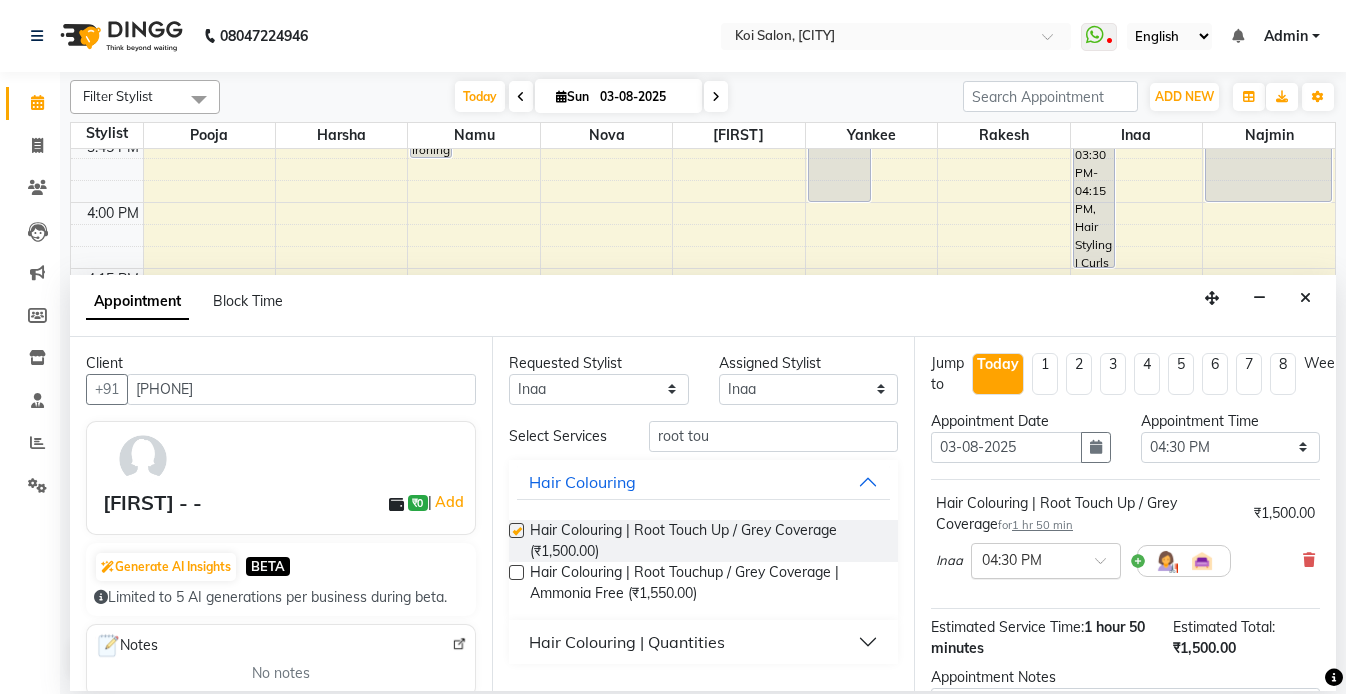 checkbox on "false" 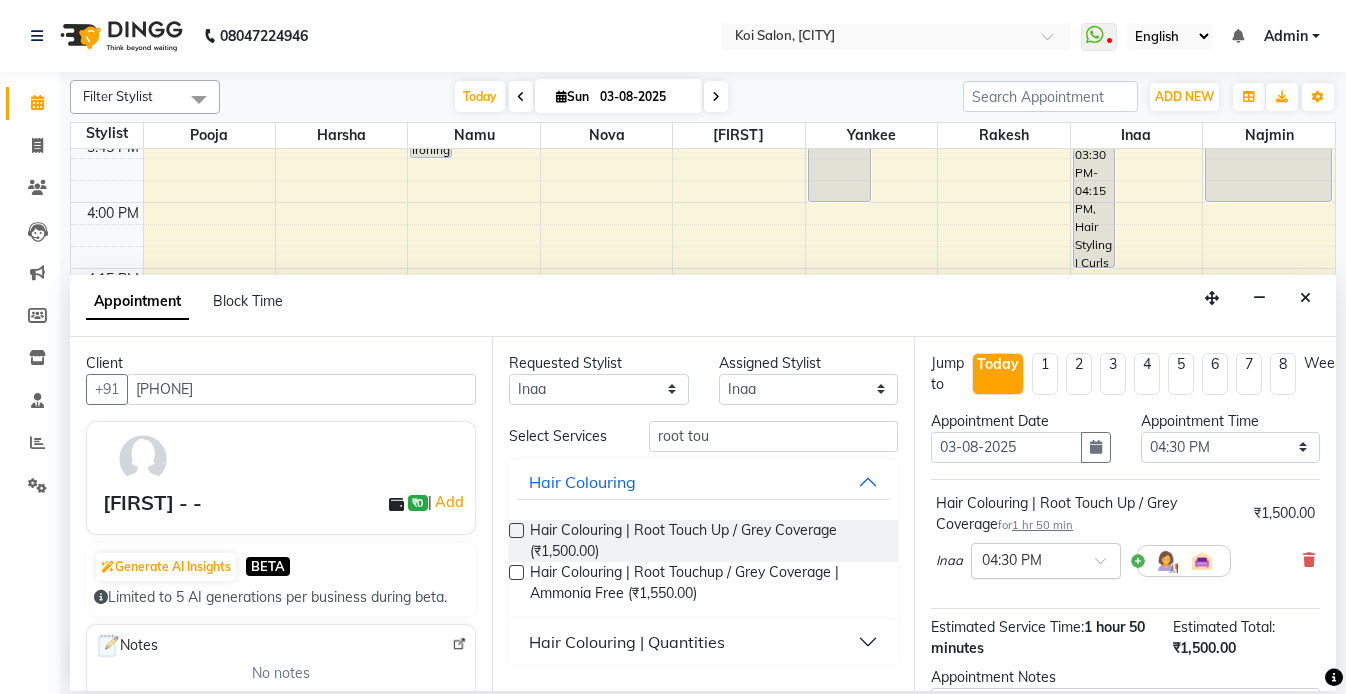 scroll, scrollTop: 213, scrollLeft: 0, axis: vertical 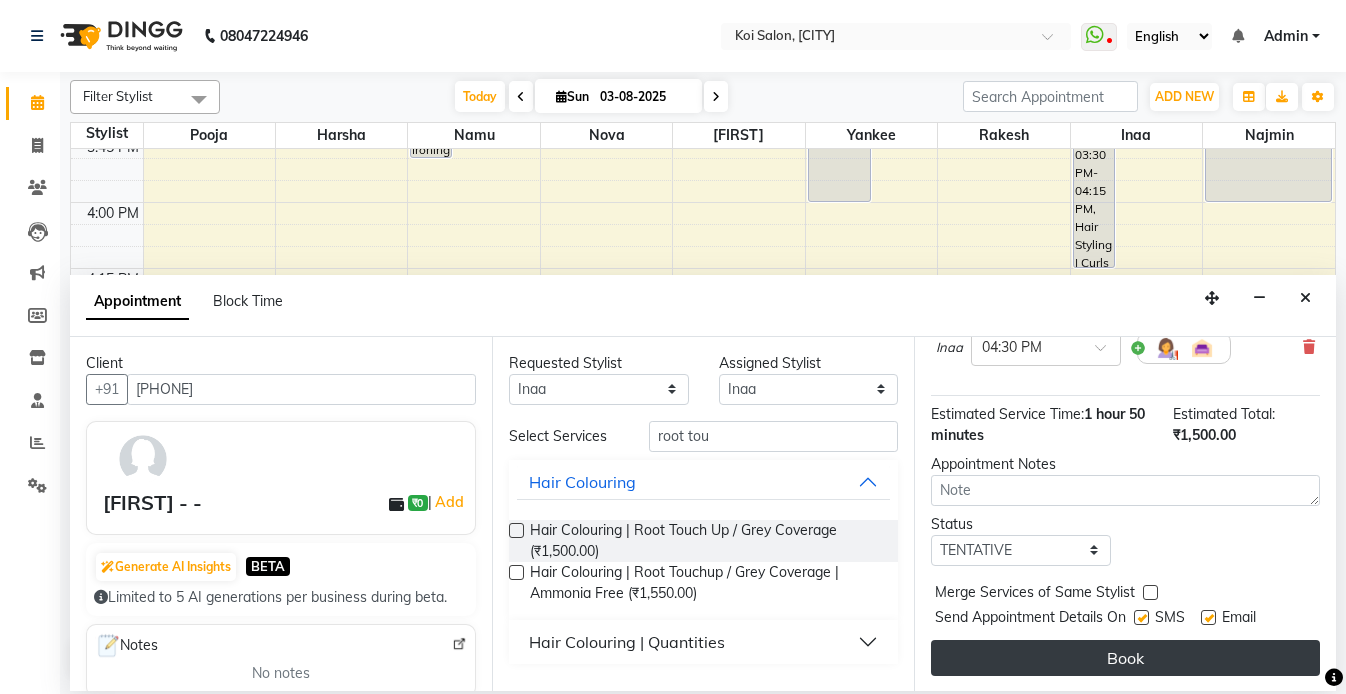 click on "Book" at bounding box center [1125, 658] 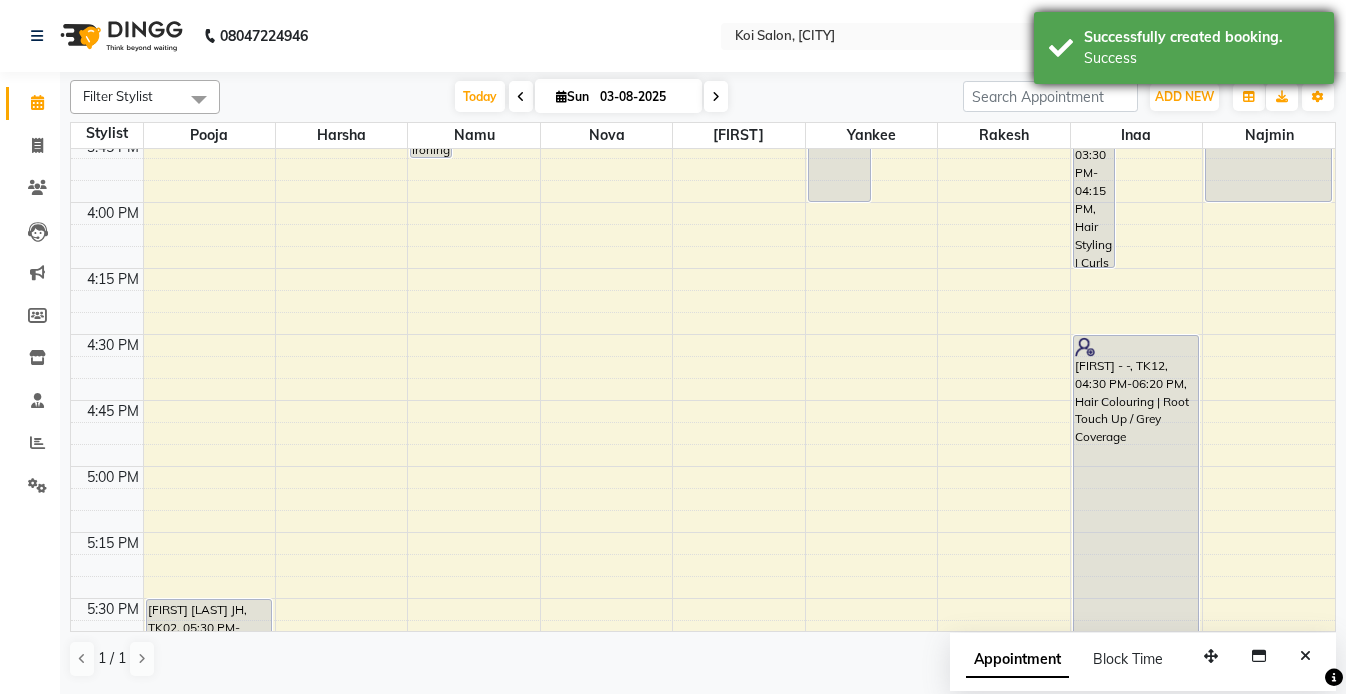 click on "Successfully created booking." at bounding box center (1201, 37) 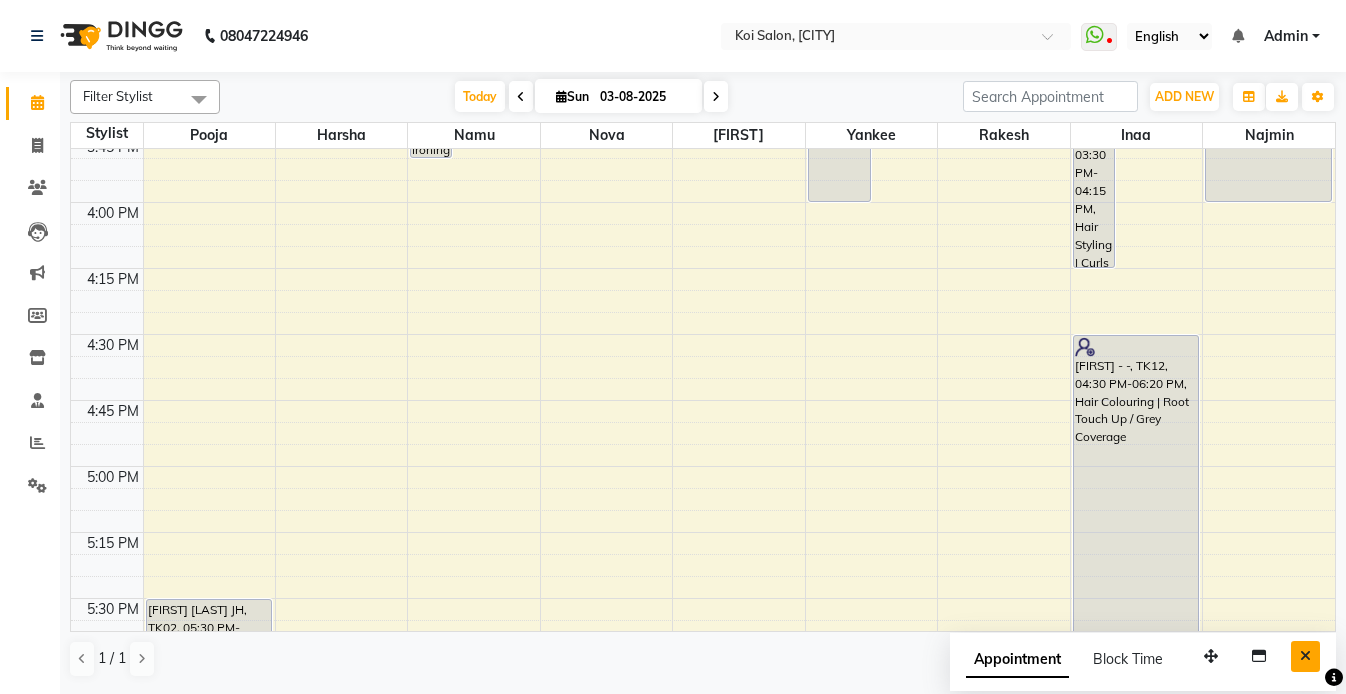 click at bounding box center [1305, 656] 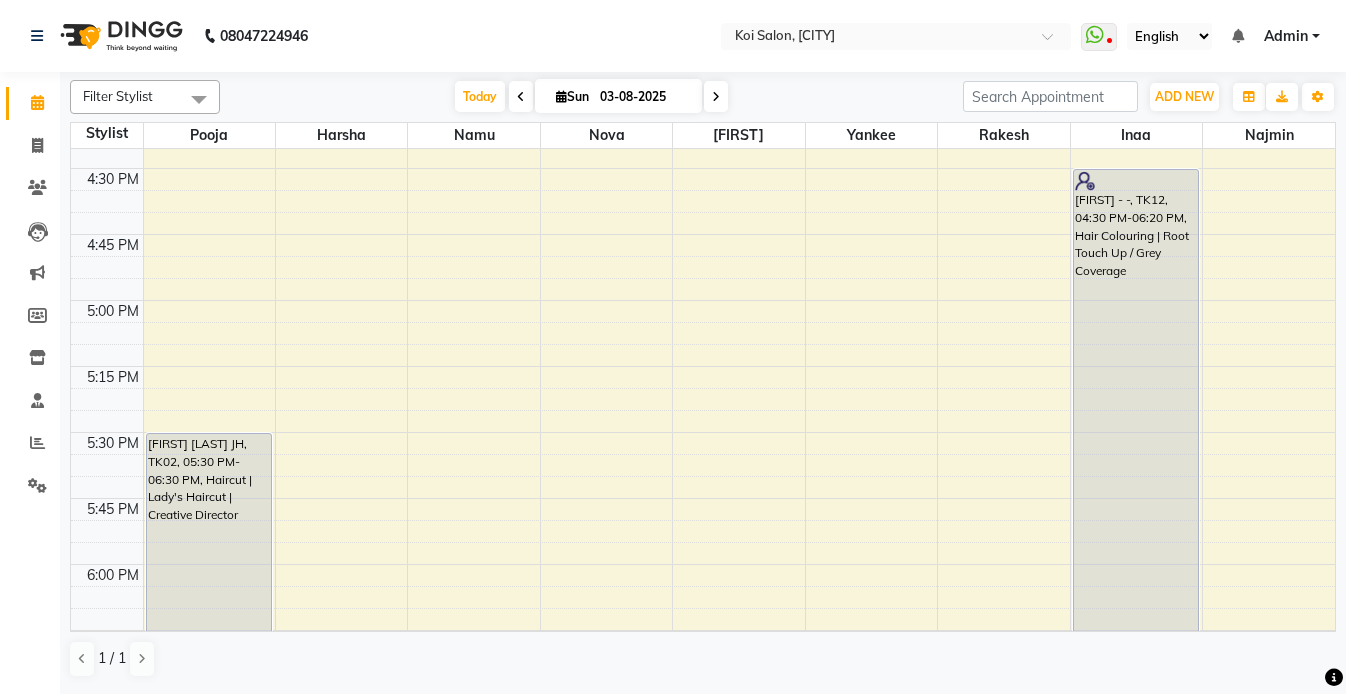scroll, scrollTop: 2229, scrollLeft: 0, axis: vertical 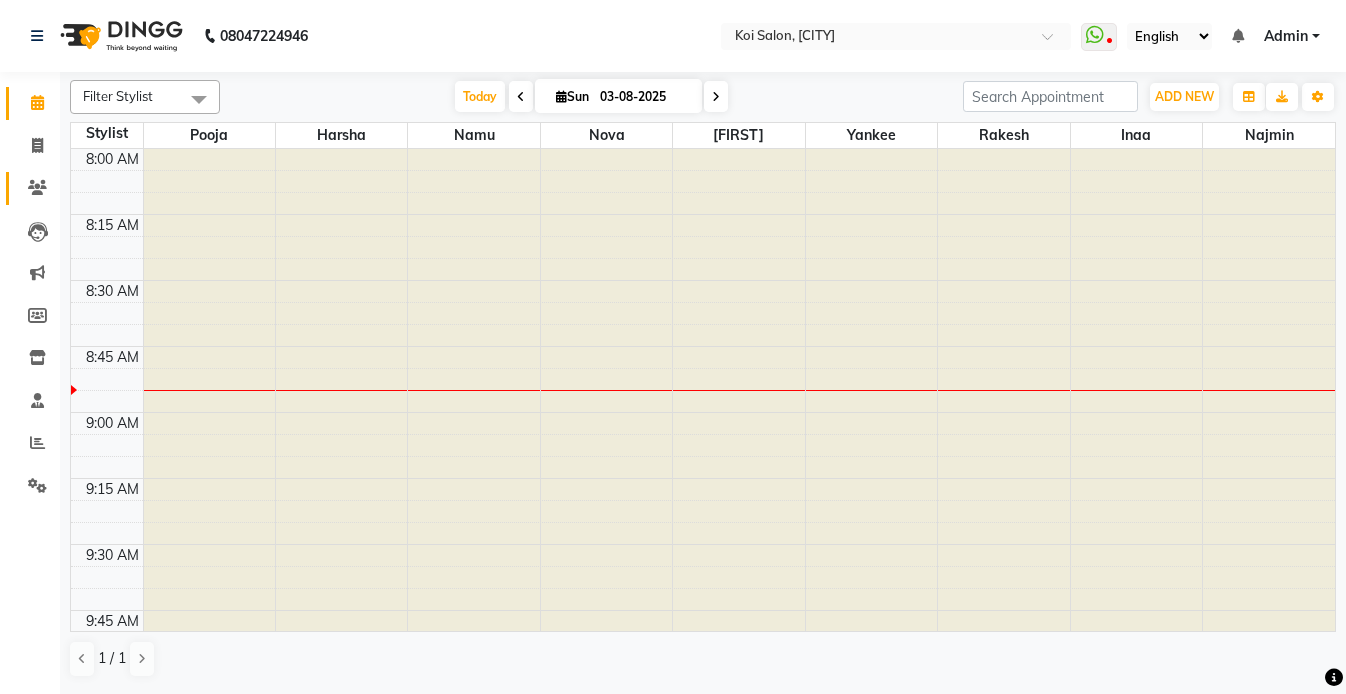 click 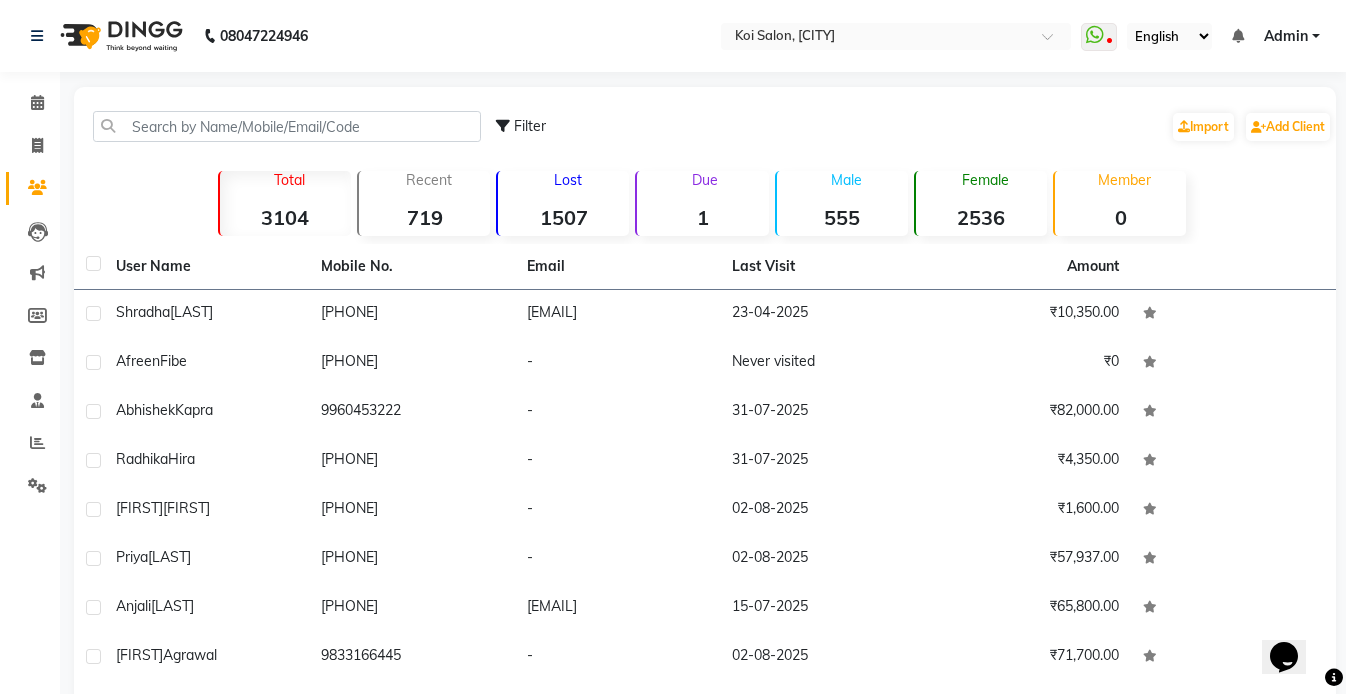 scroll, scrollTop: 0, scrollLeft: 0, axis: both 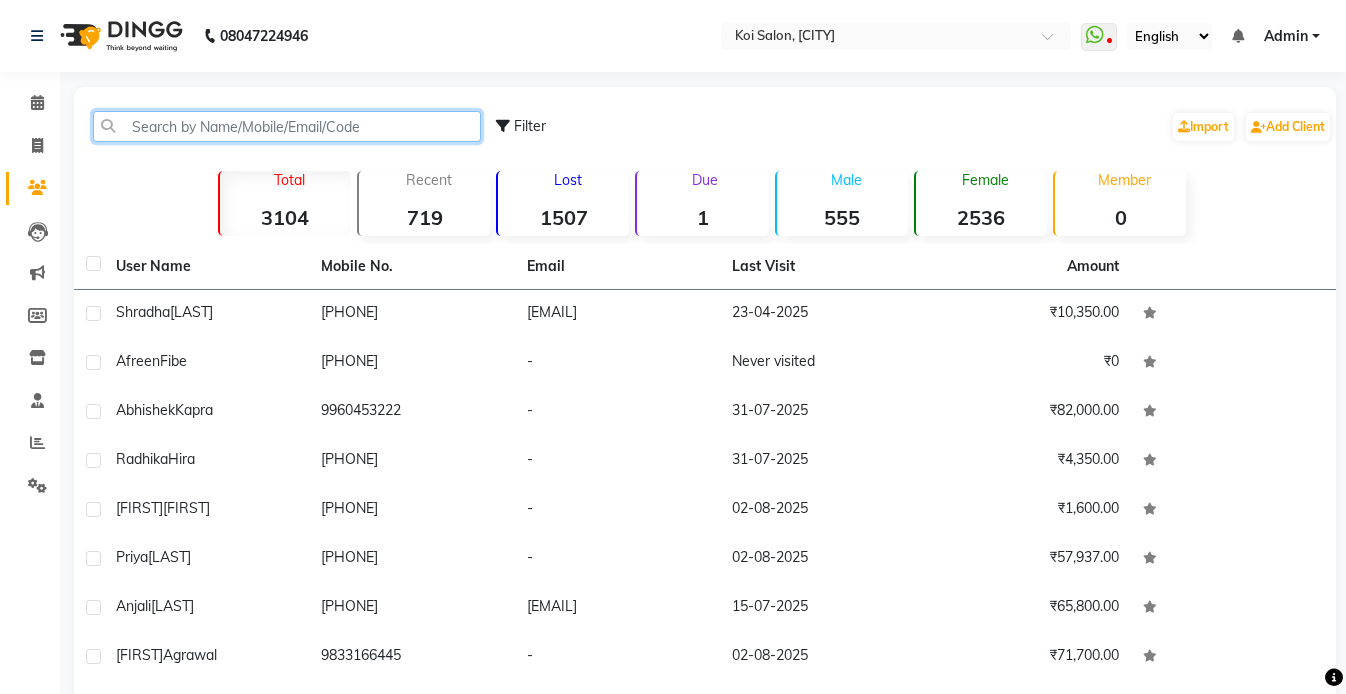 click 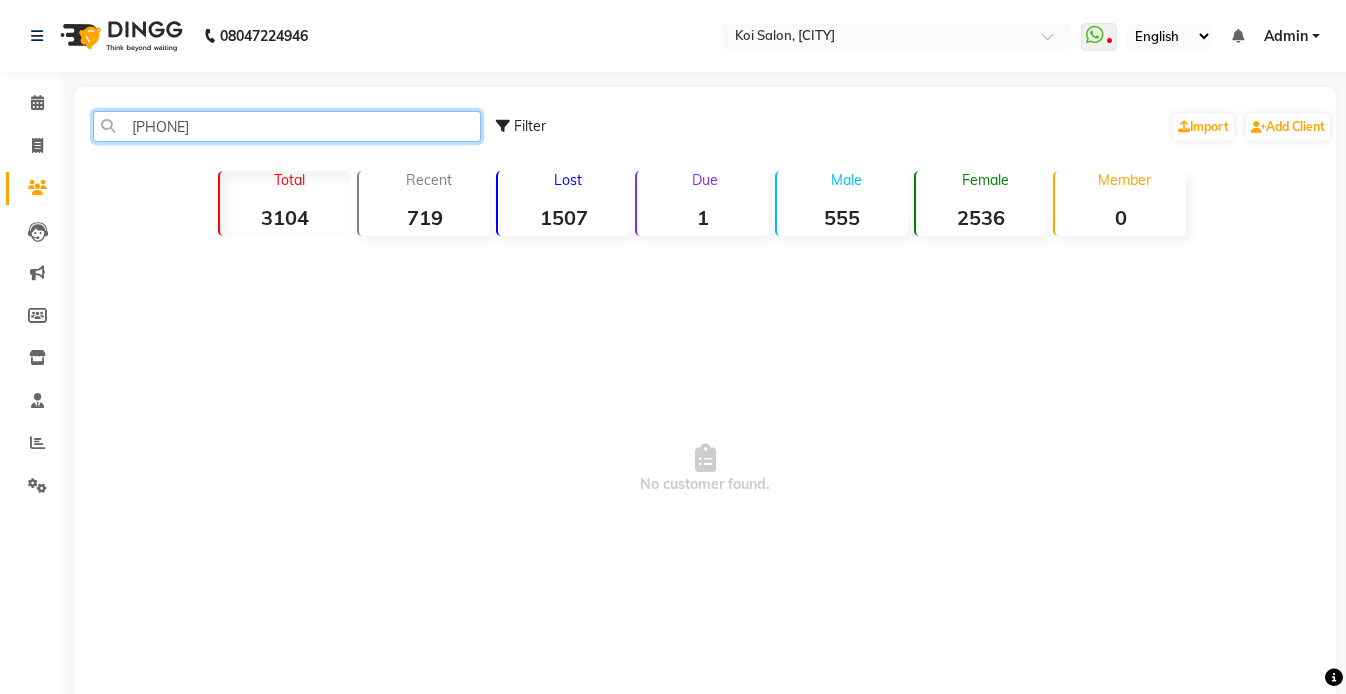 type on "[PHONE]" 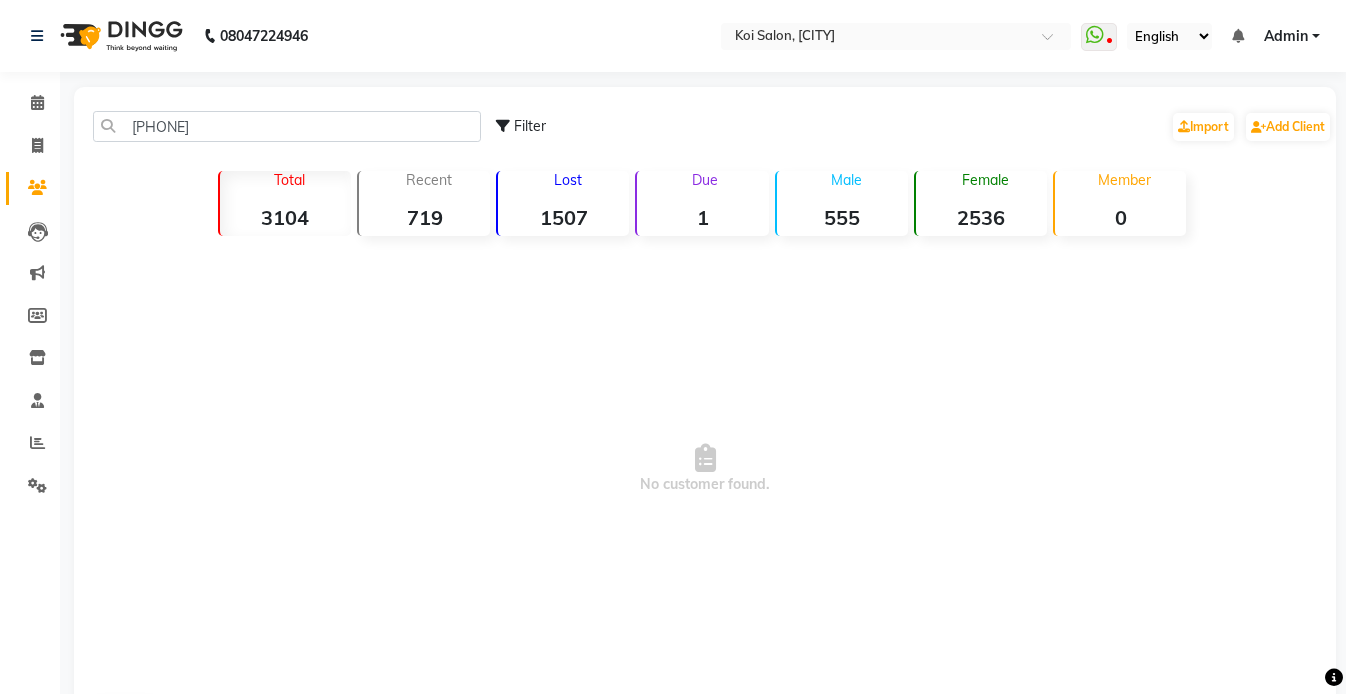 click on "Filter  Import   Add Client" 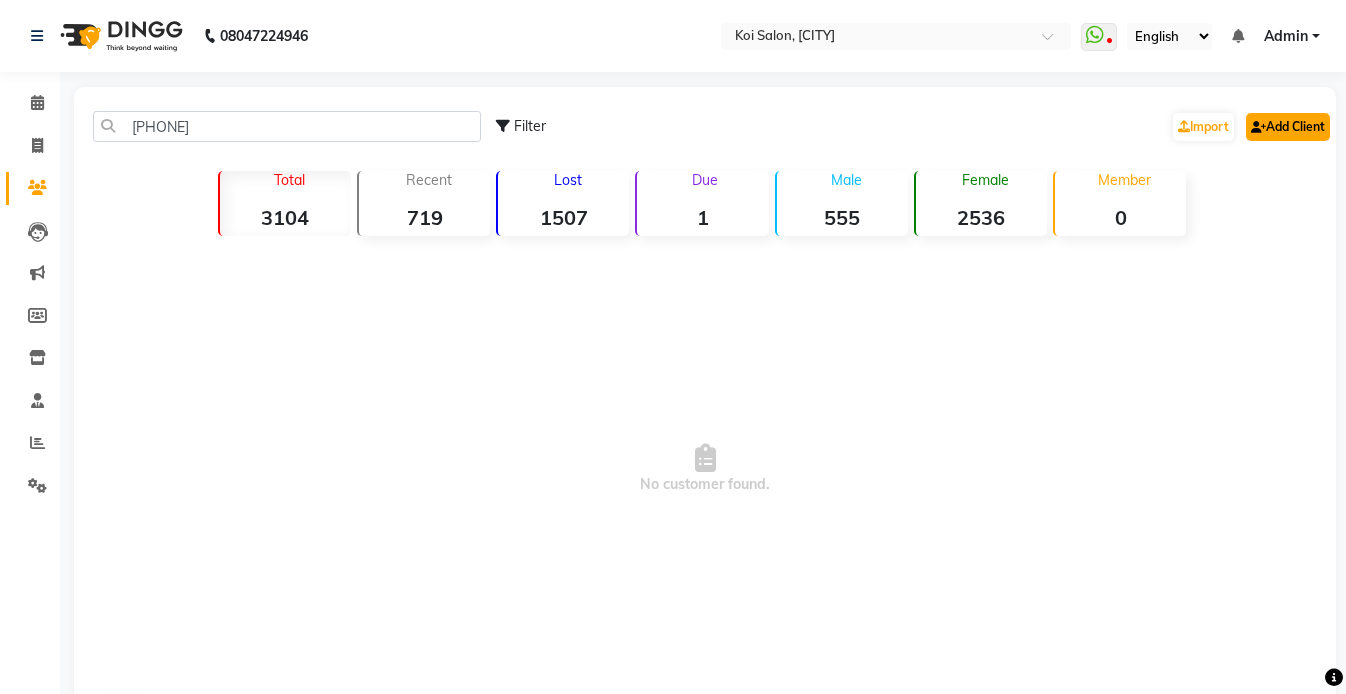 click on "Add Client" 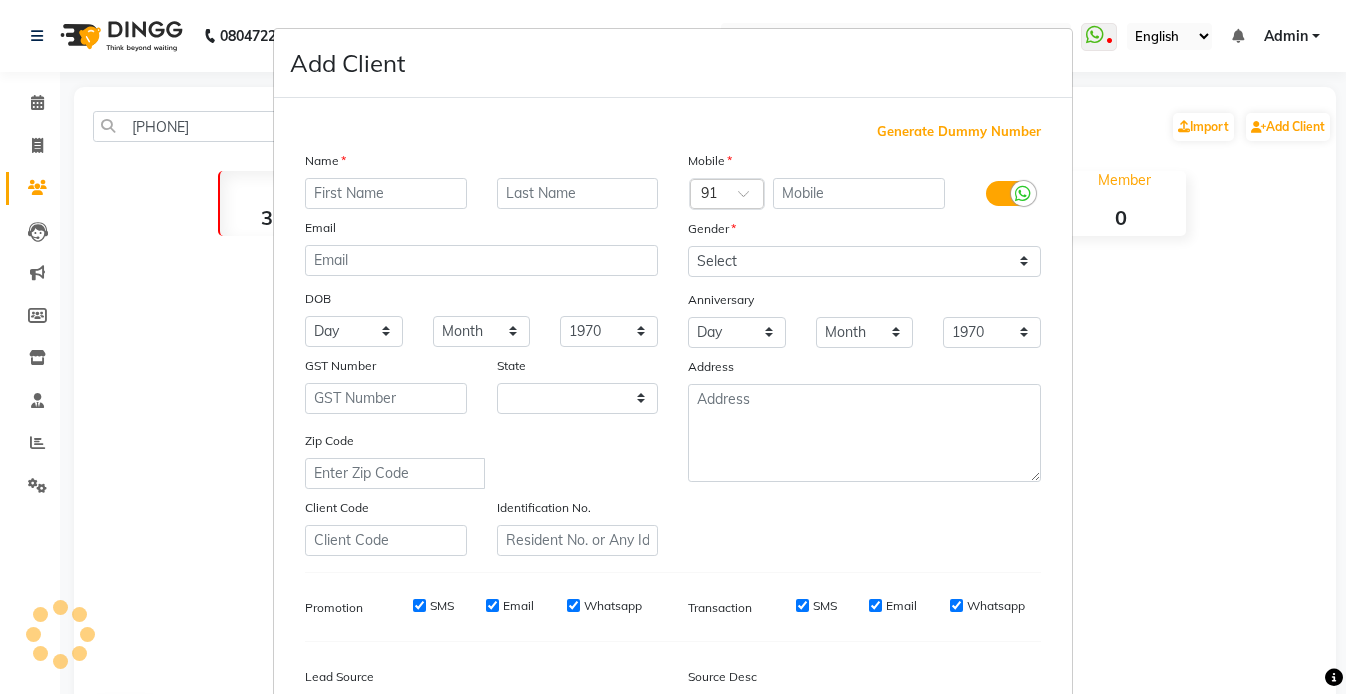 select on "22" 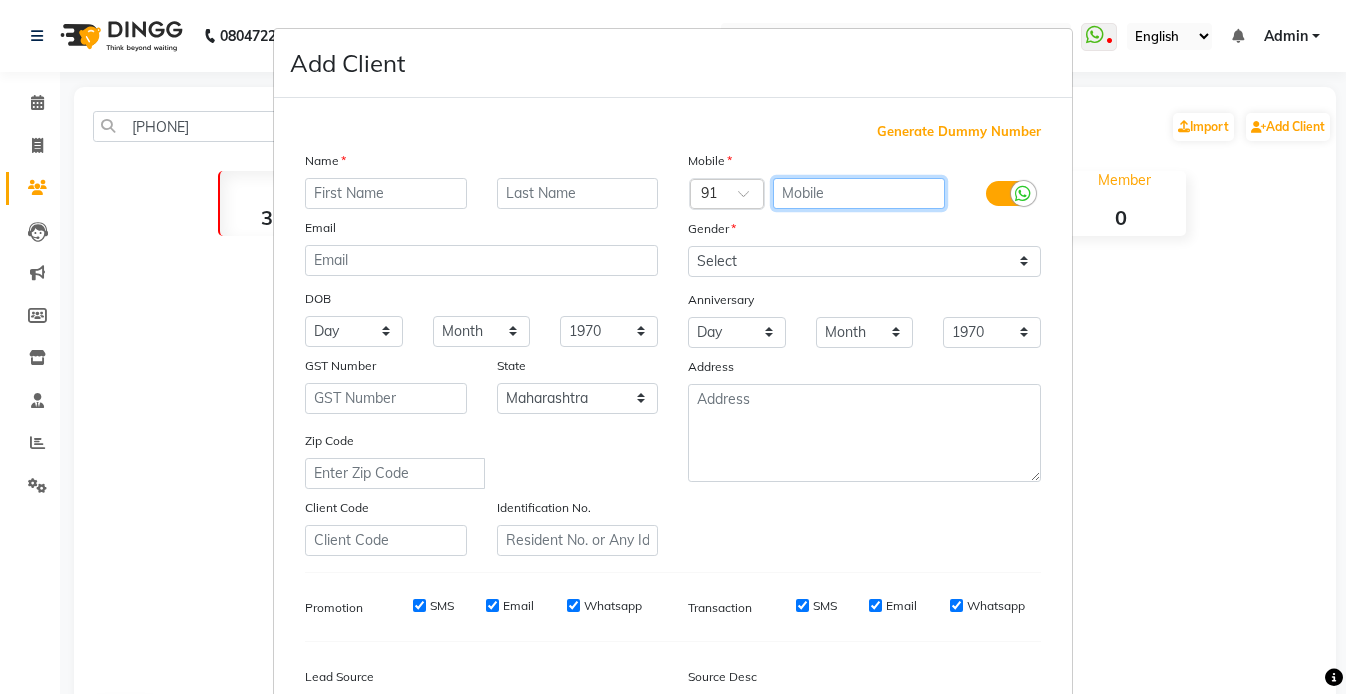 click at bounding box center (859, 193) 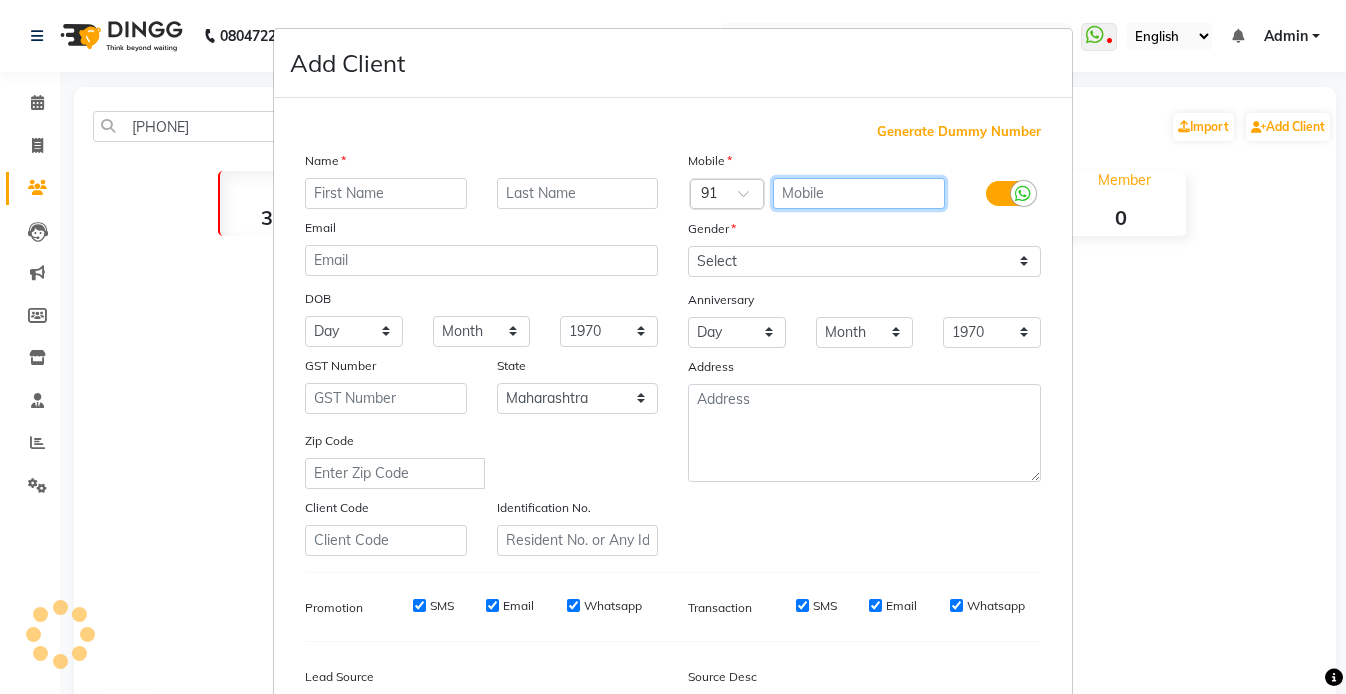 paste on "[PHONE]" 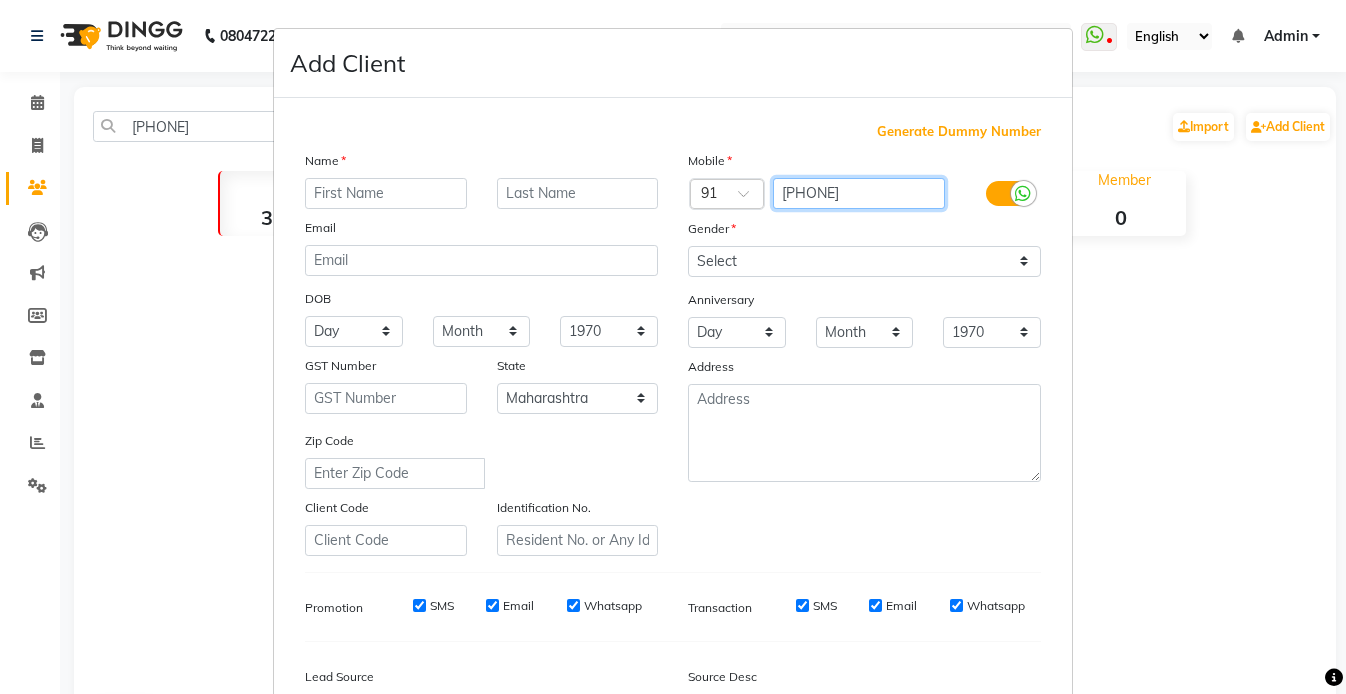 type on "[PHONE]" 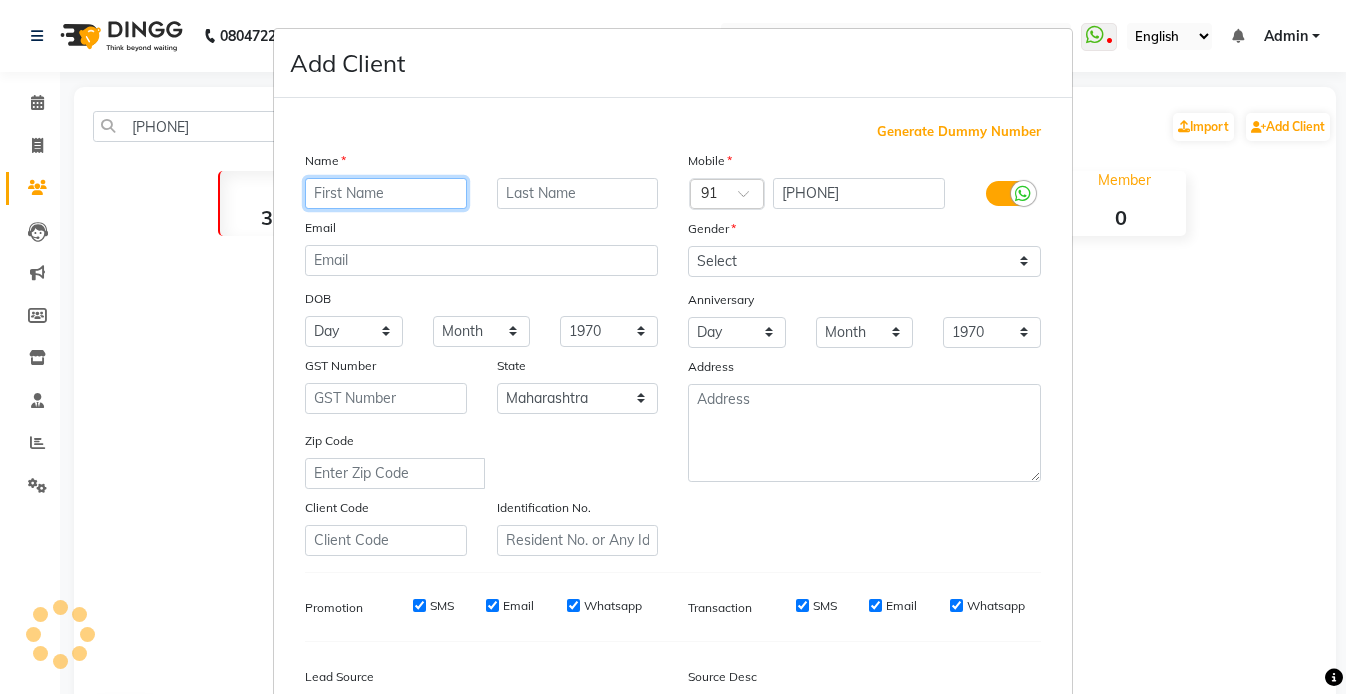 click at bounding box center [386, 193] 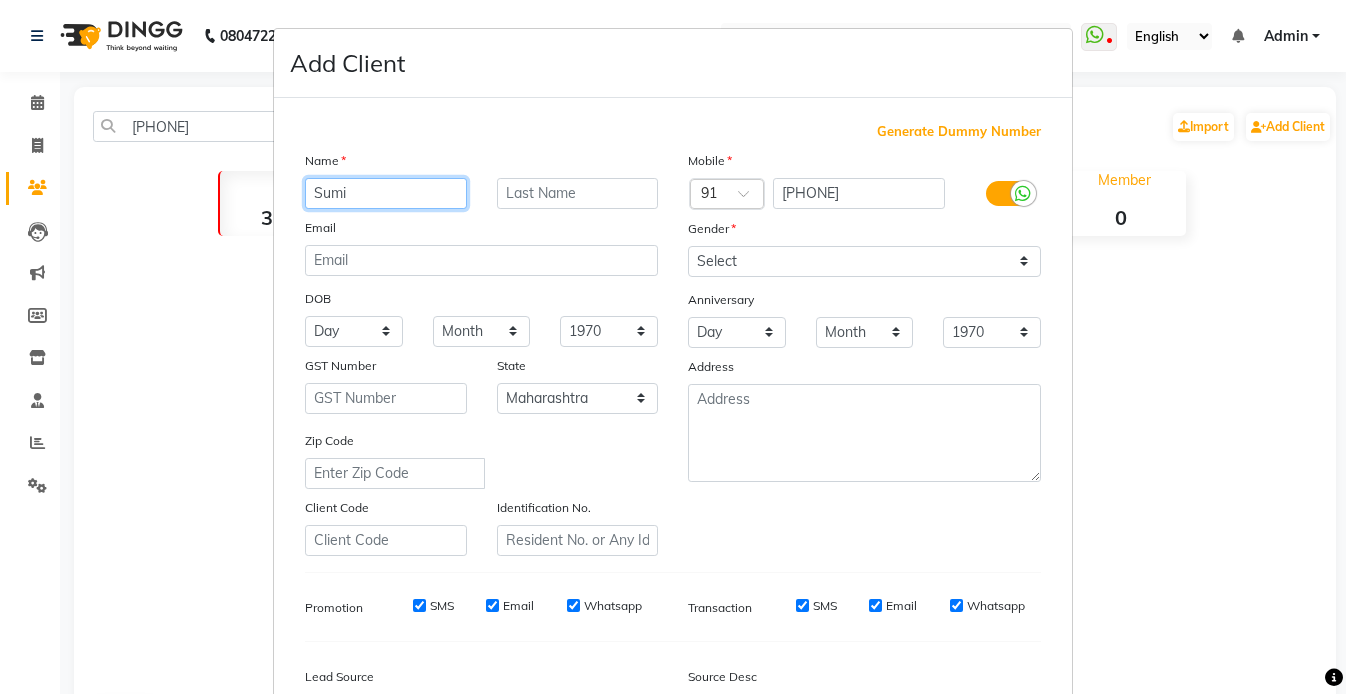 type on "Sumi" 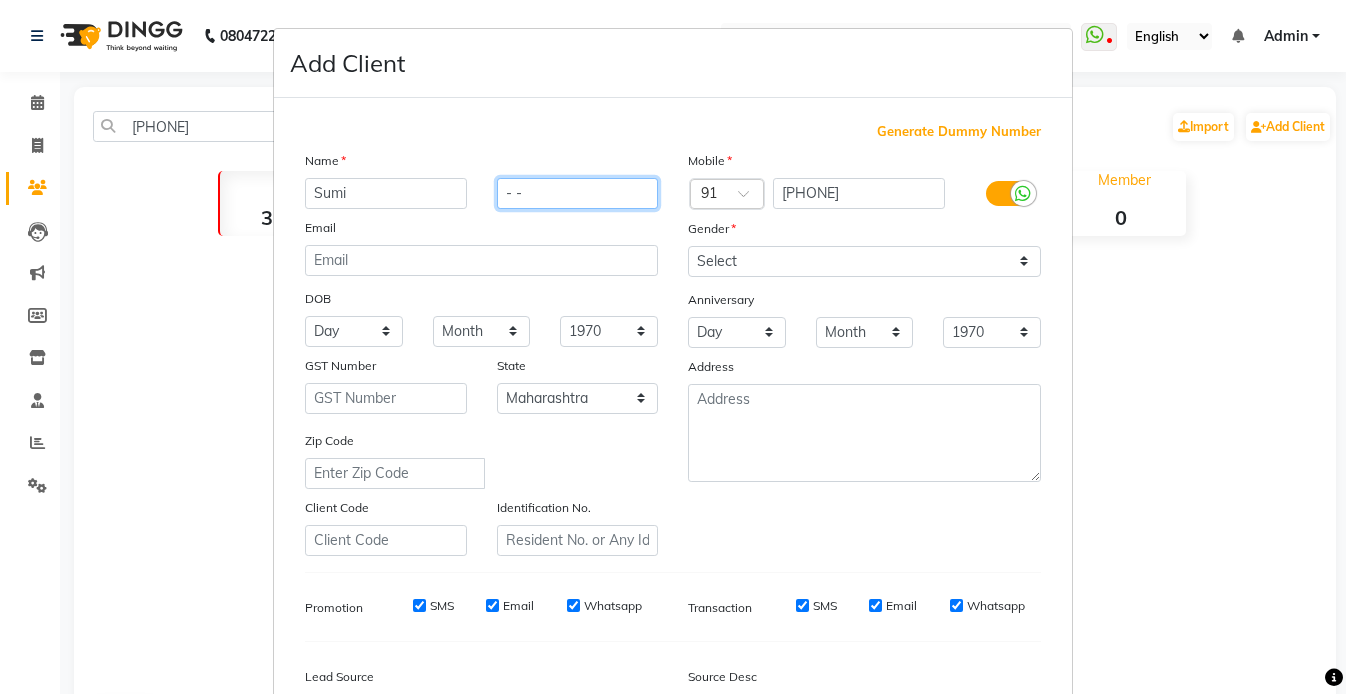type on "- -" 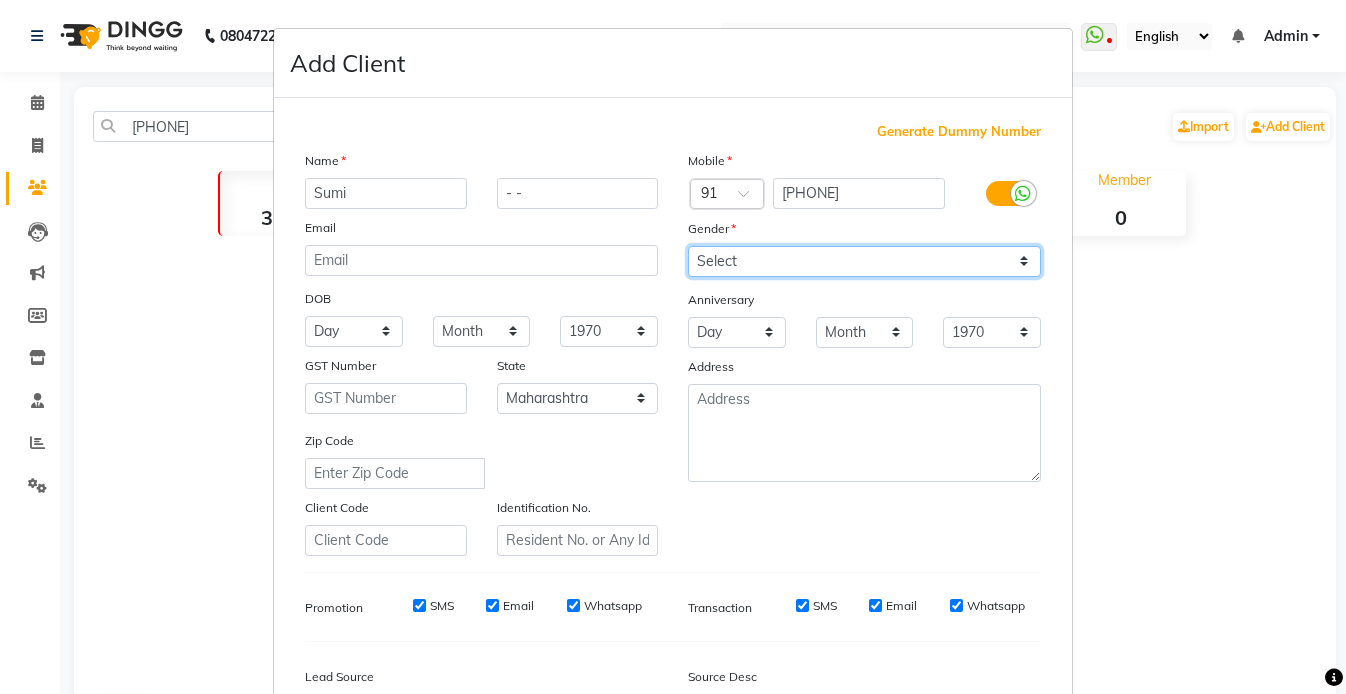 click on "Select Male Female Other Prefer Not To Say" at bounding box center [864, 261] 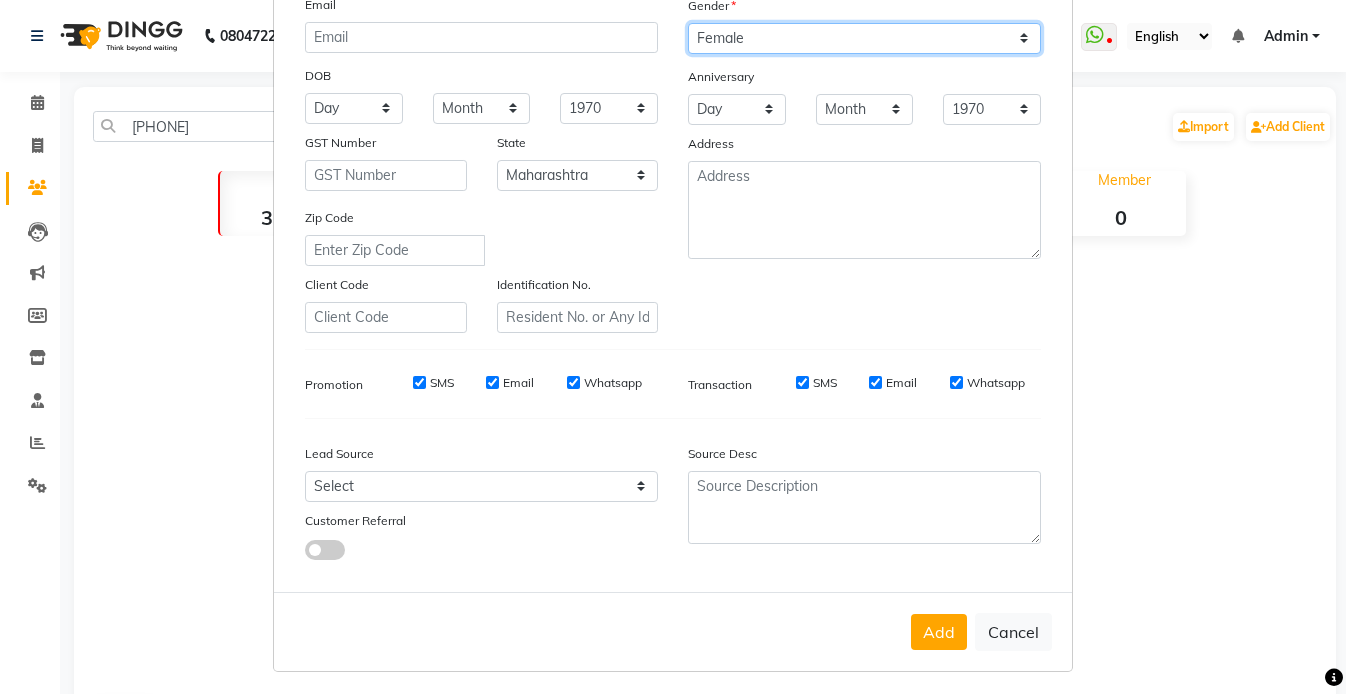 scroll, scrollTop: 228, scrollLeft: 0, axis: vertical 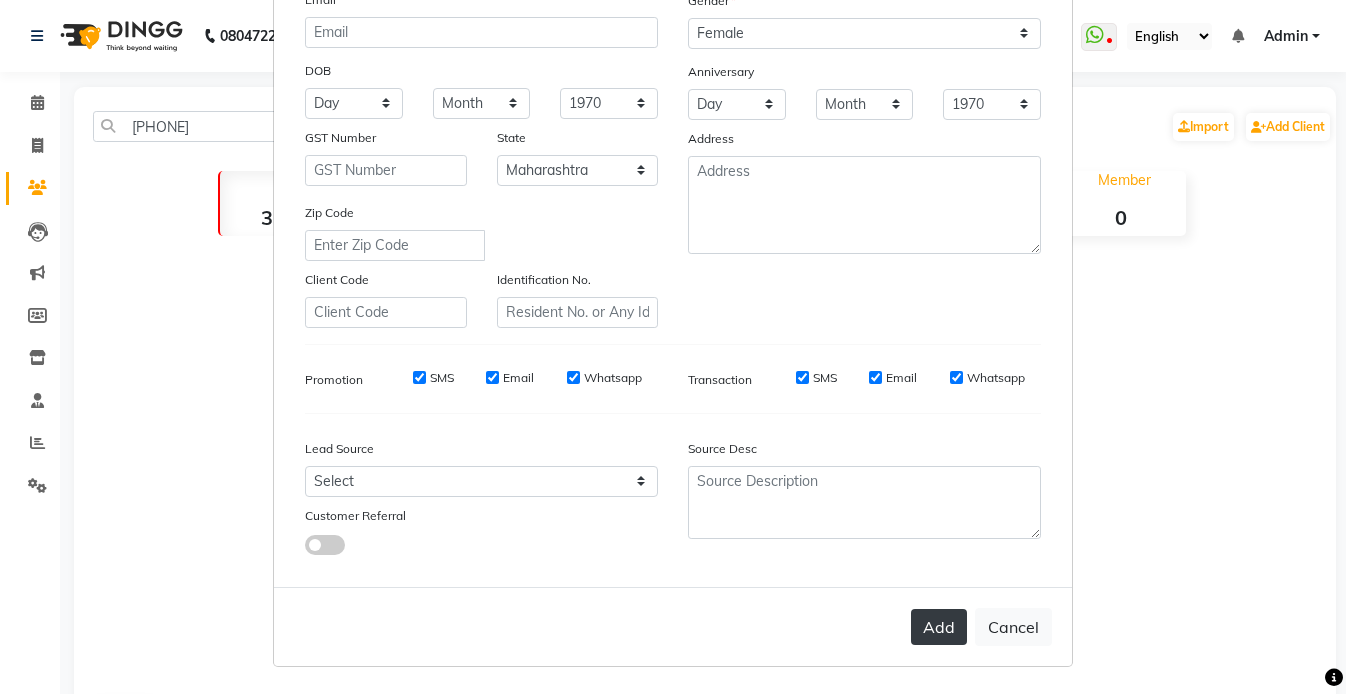 click on "Add" at bounding box center (939, 627) 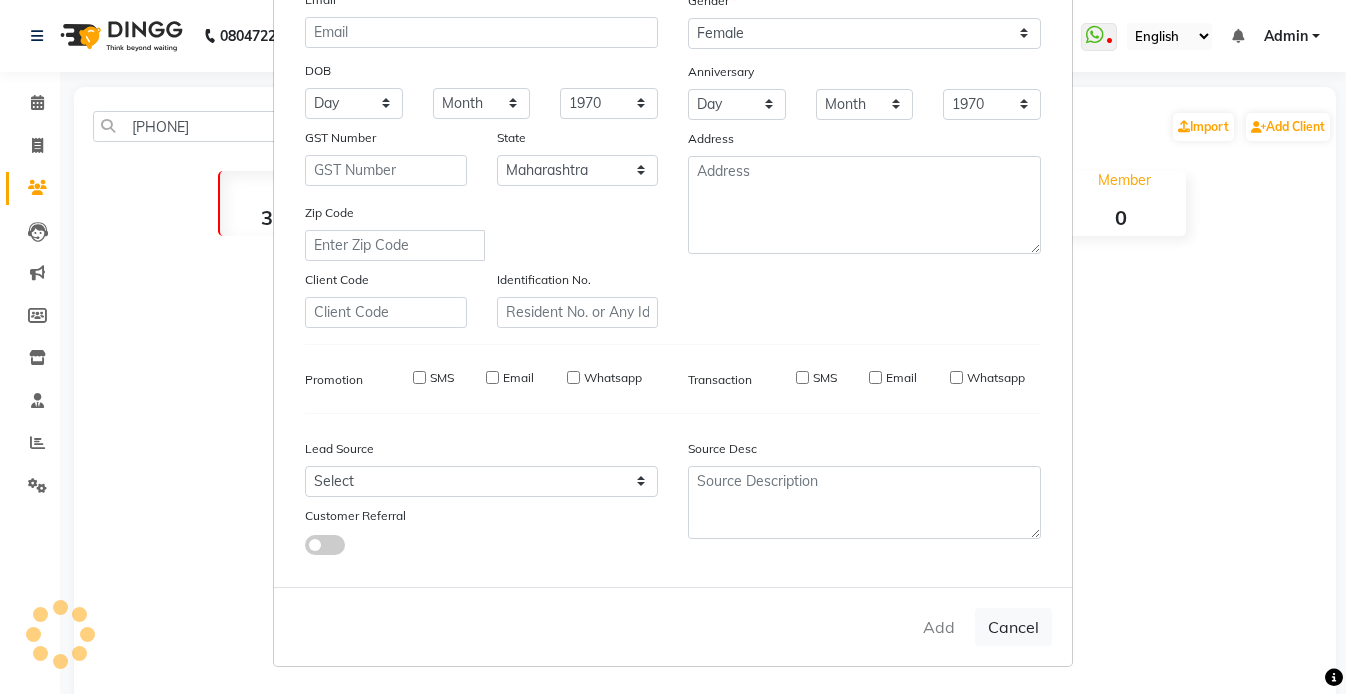 type 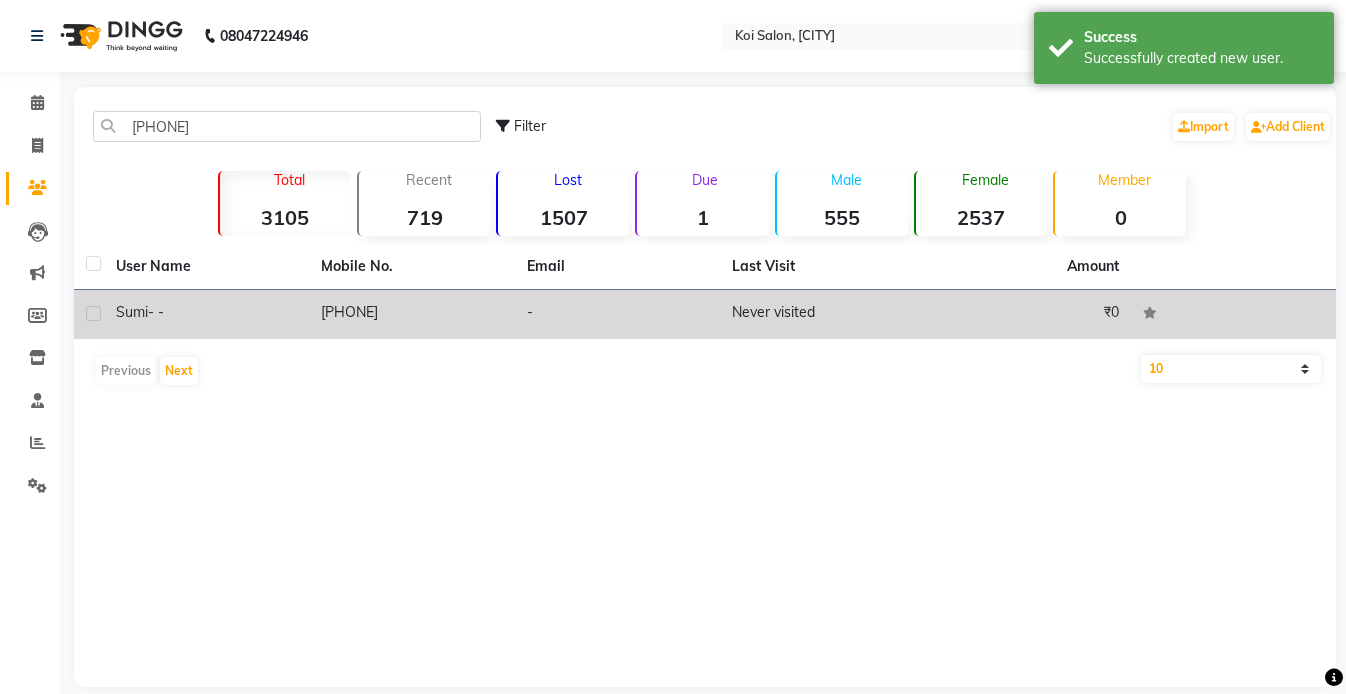 click on "Sumi  - -" 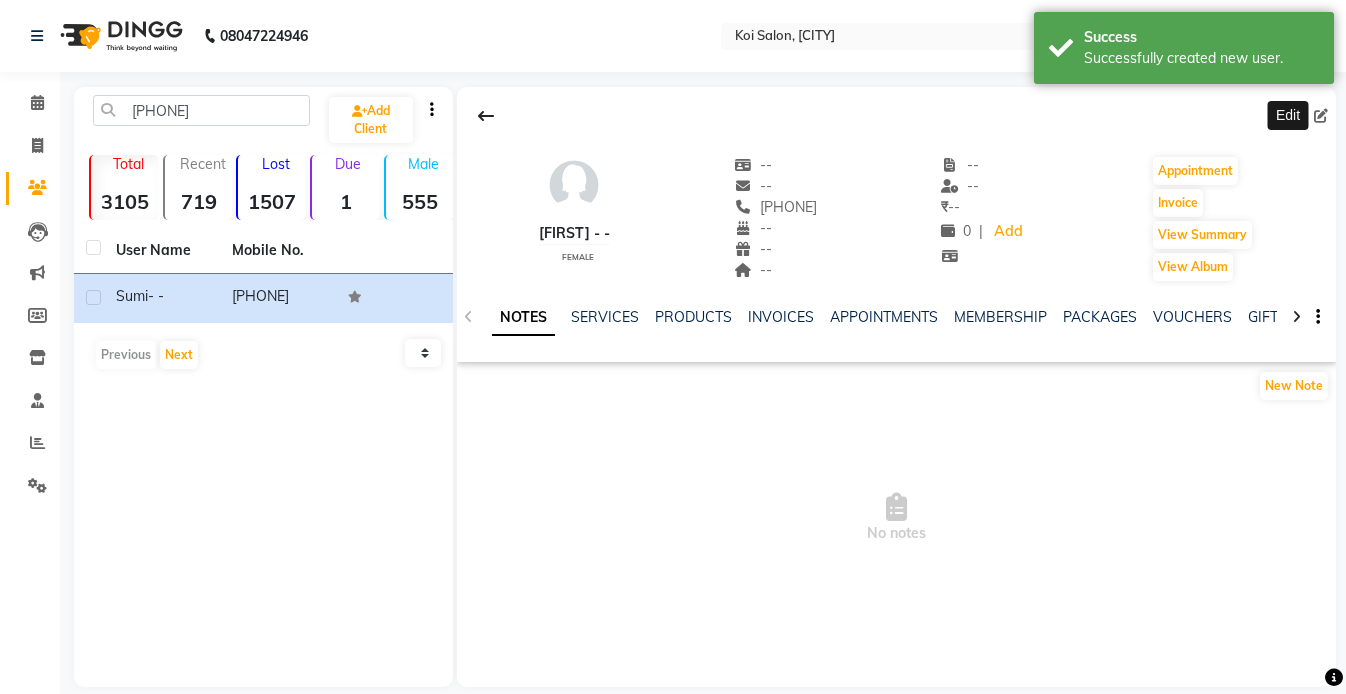 click 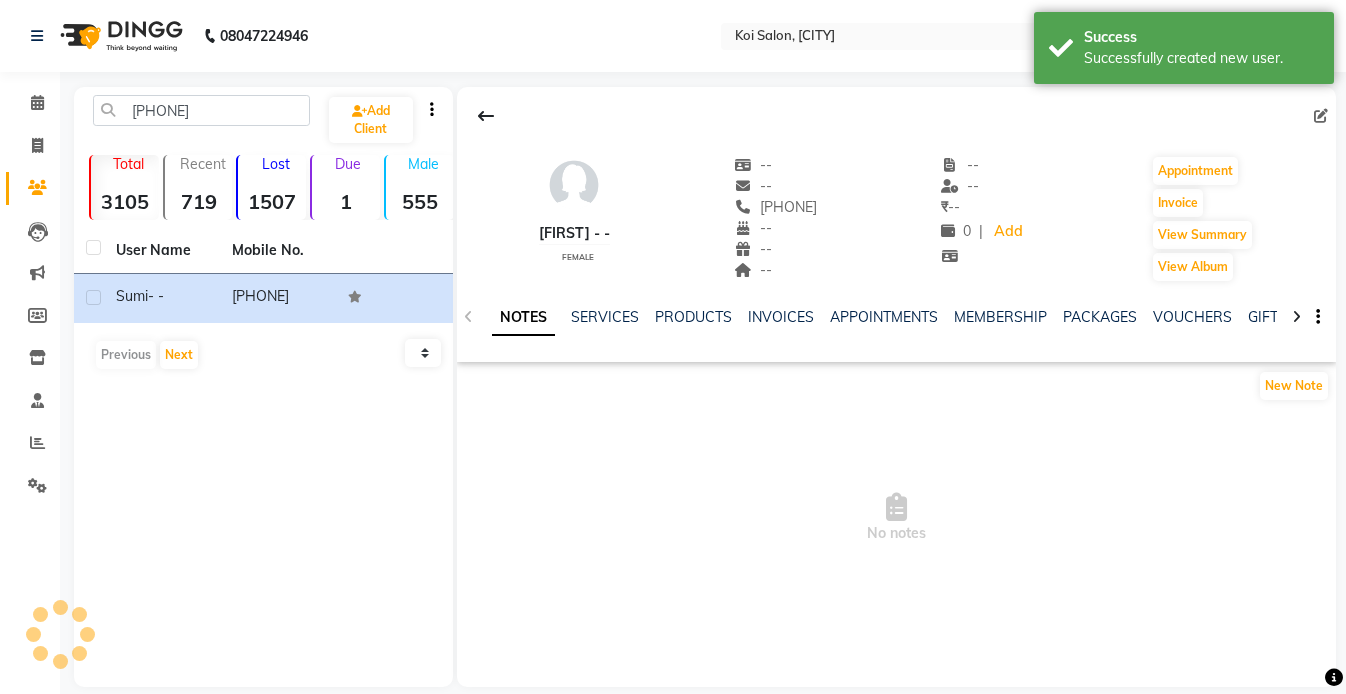 select on "22" 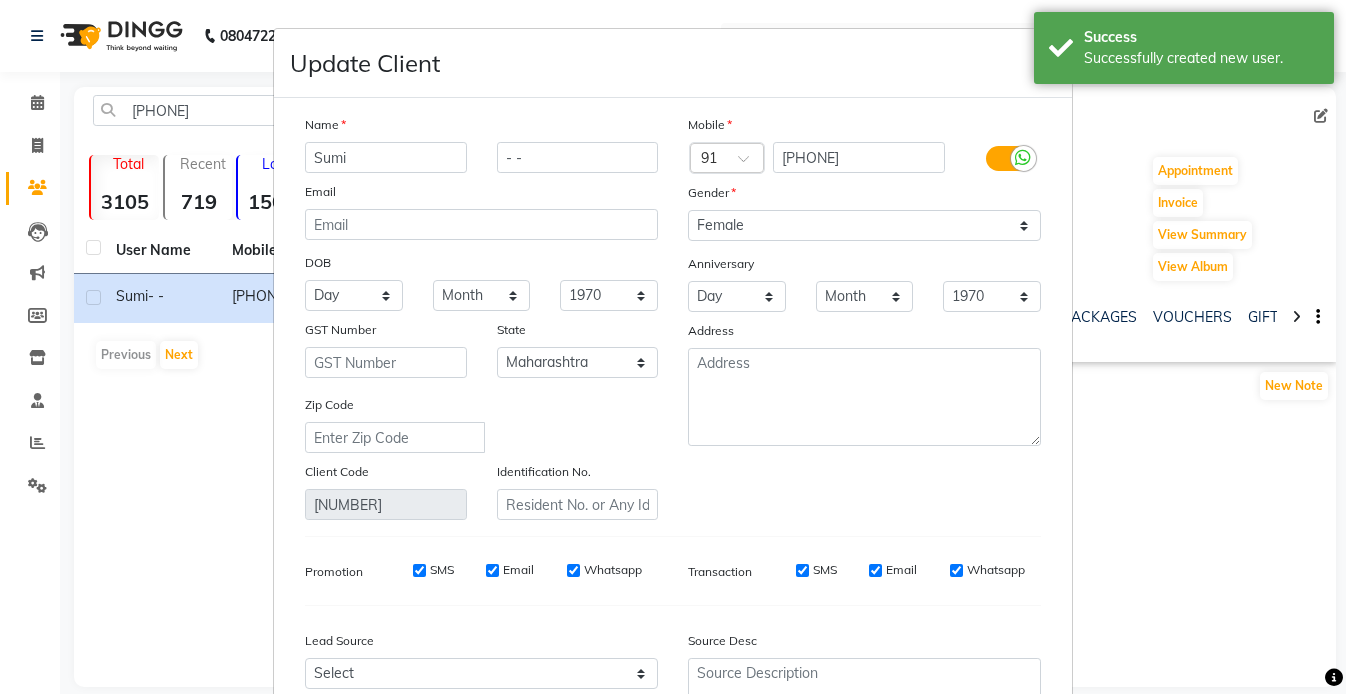 scroll, scrollTop: 193, scrollLeft: 0, axis: vertical 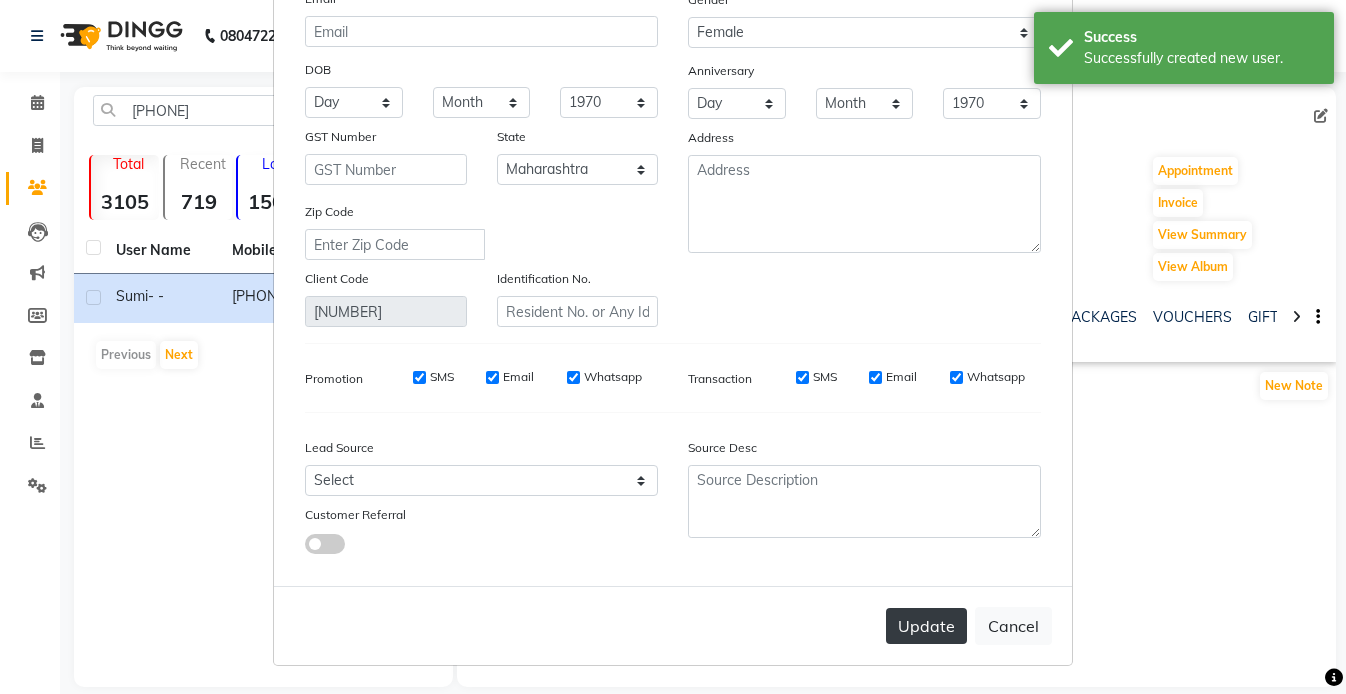 click on "Update" at bounding box center [926, 626] 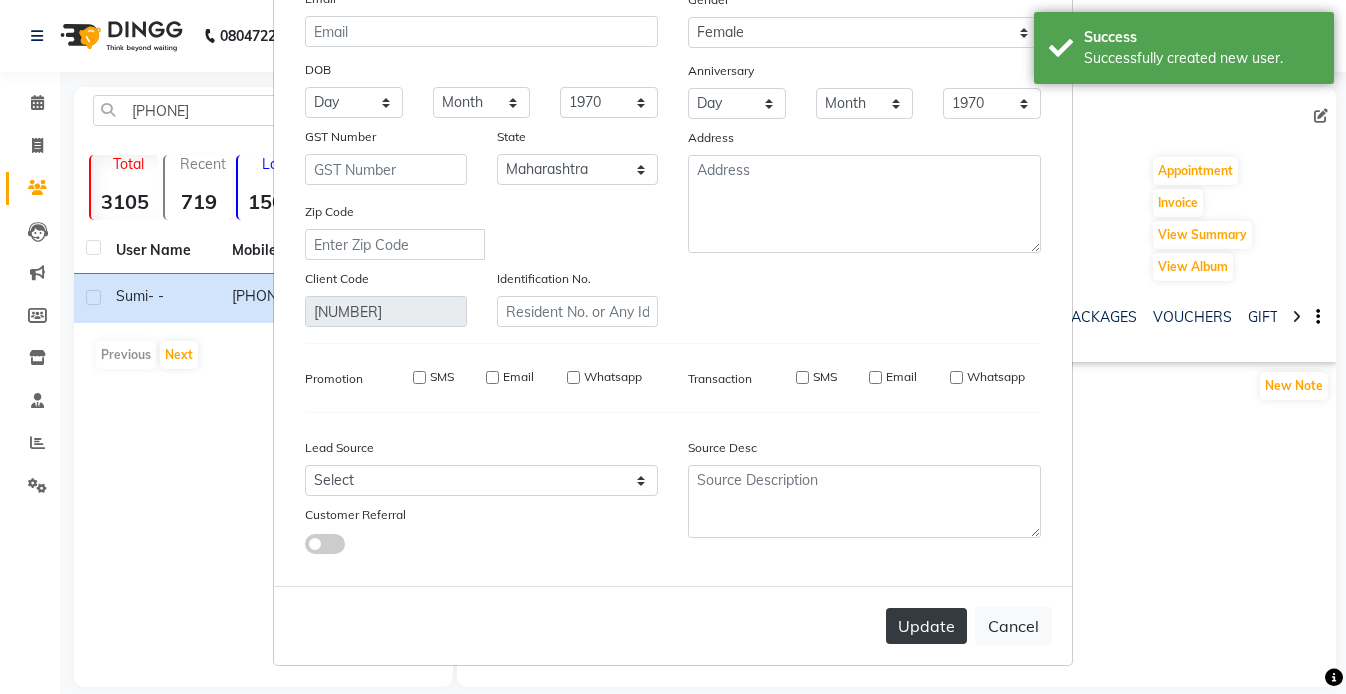 type 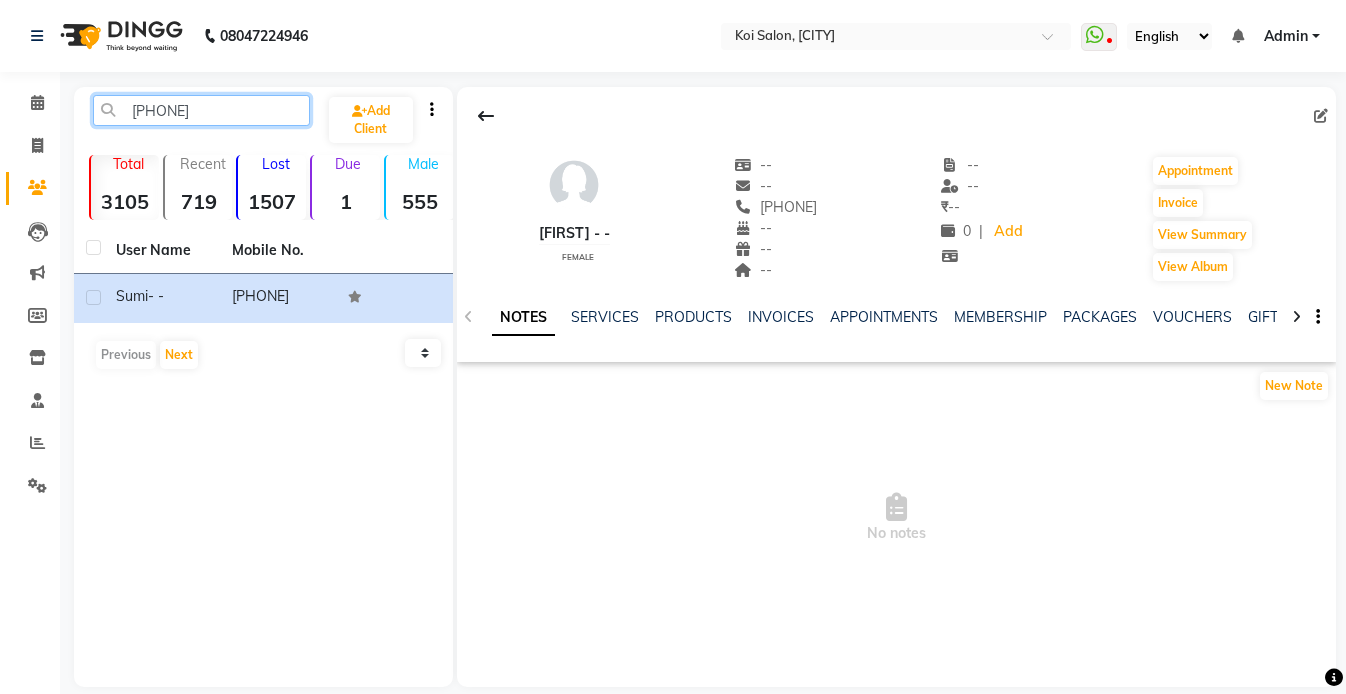 drag, startPoint x: 241, startPoint y: 112, endPoint x: -6, endPoint y: 80, distance: 249.06425 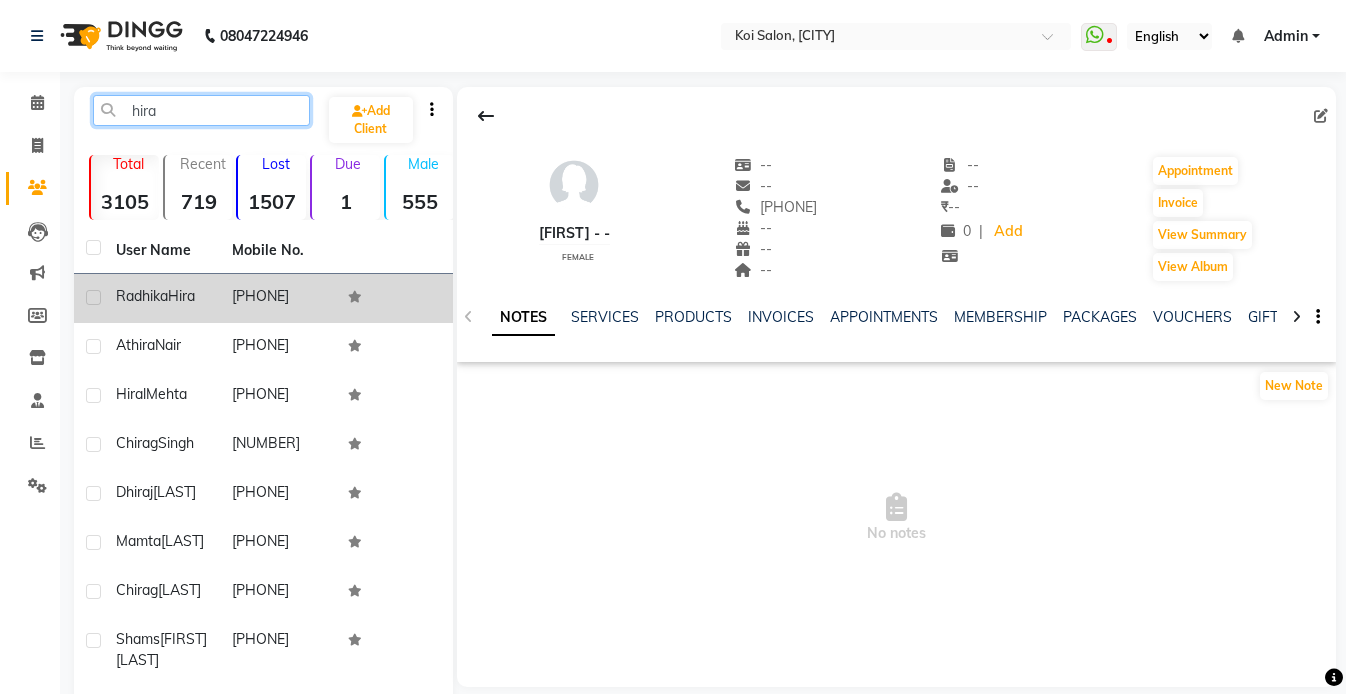 type on "hira" 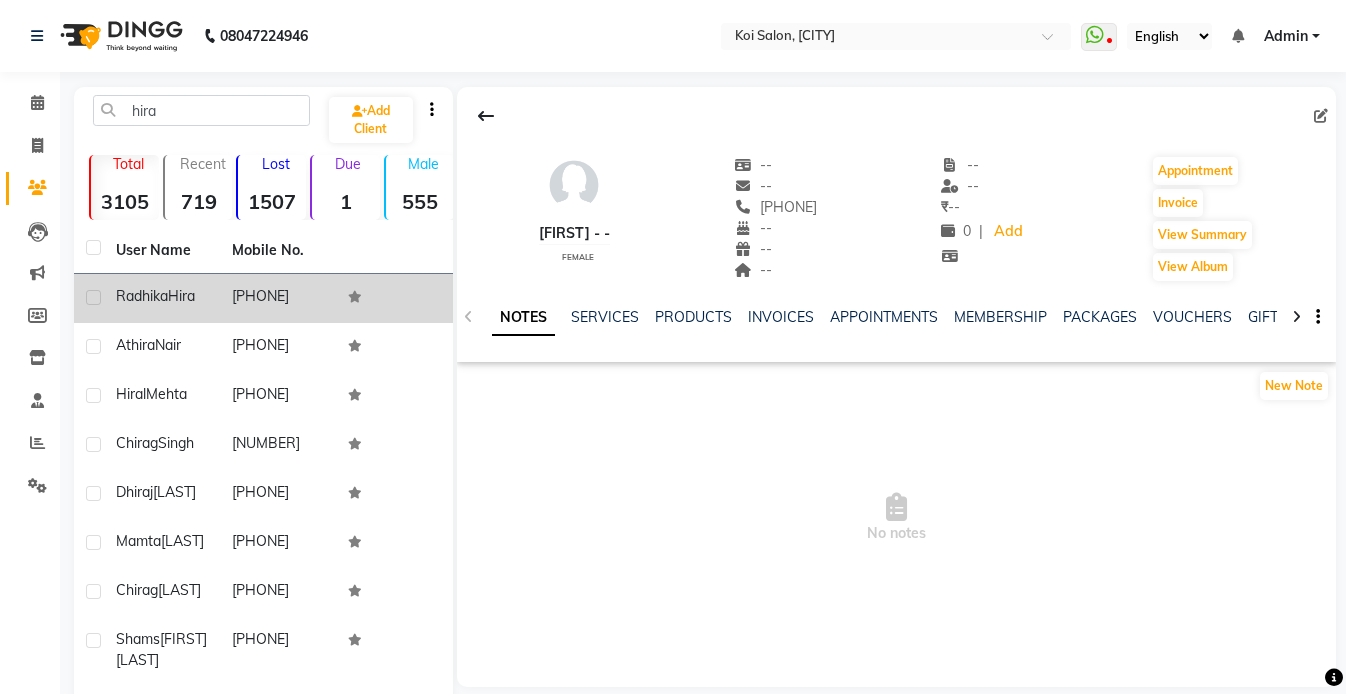 click on "Radhika" 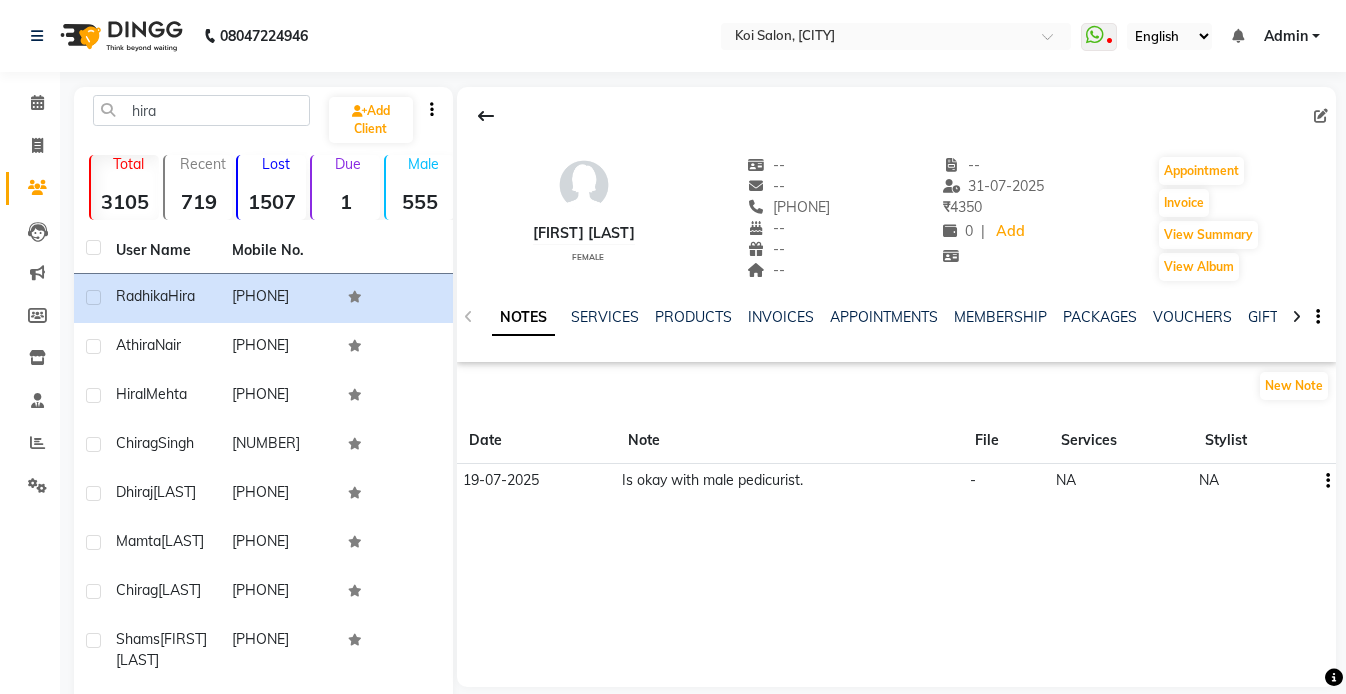 click on "SERVICES" 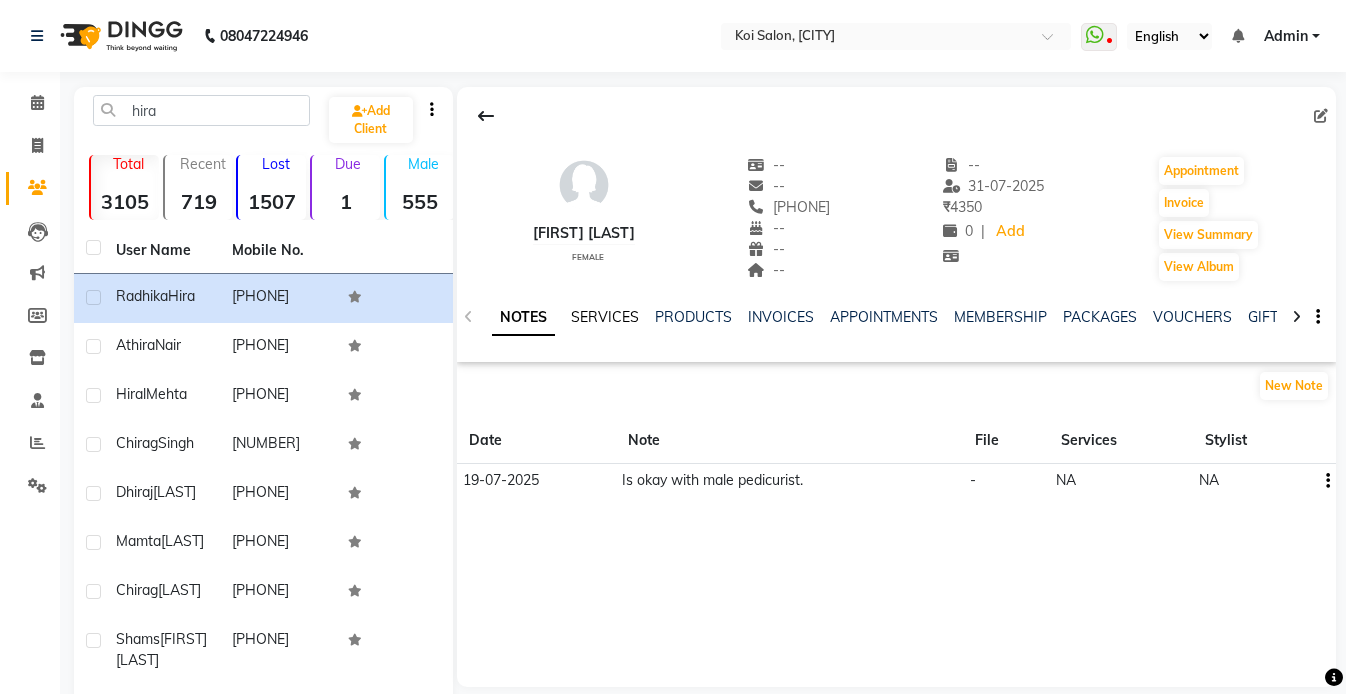 click on "SERVICES" 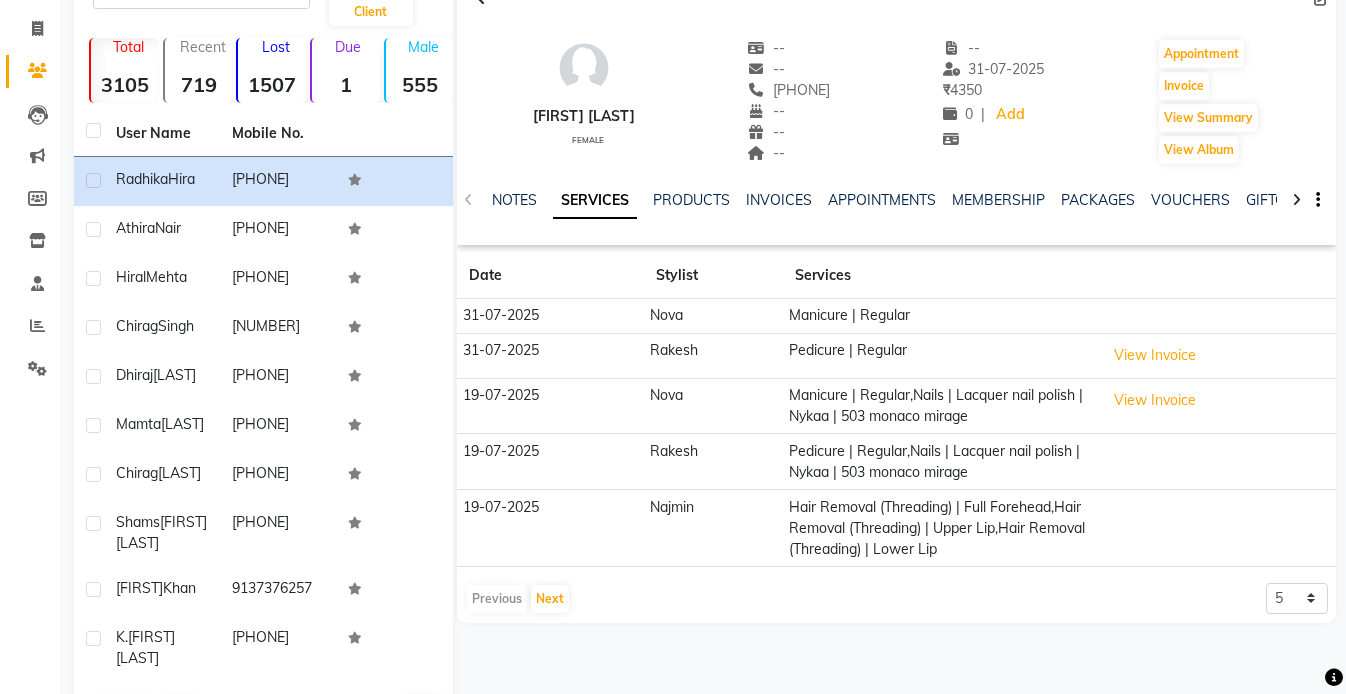scroll, scrollTop: 159, scrollLeft: 0, axis: vertical 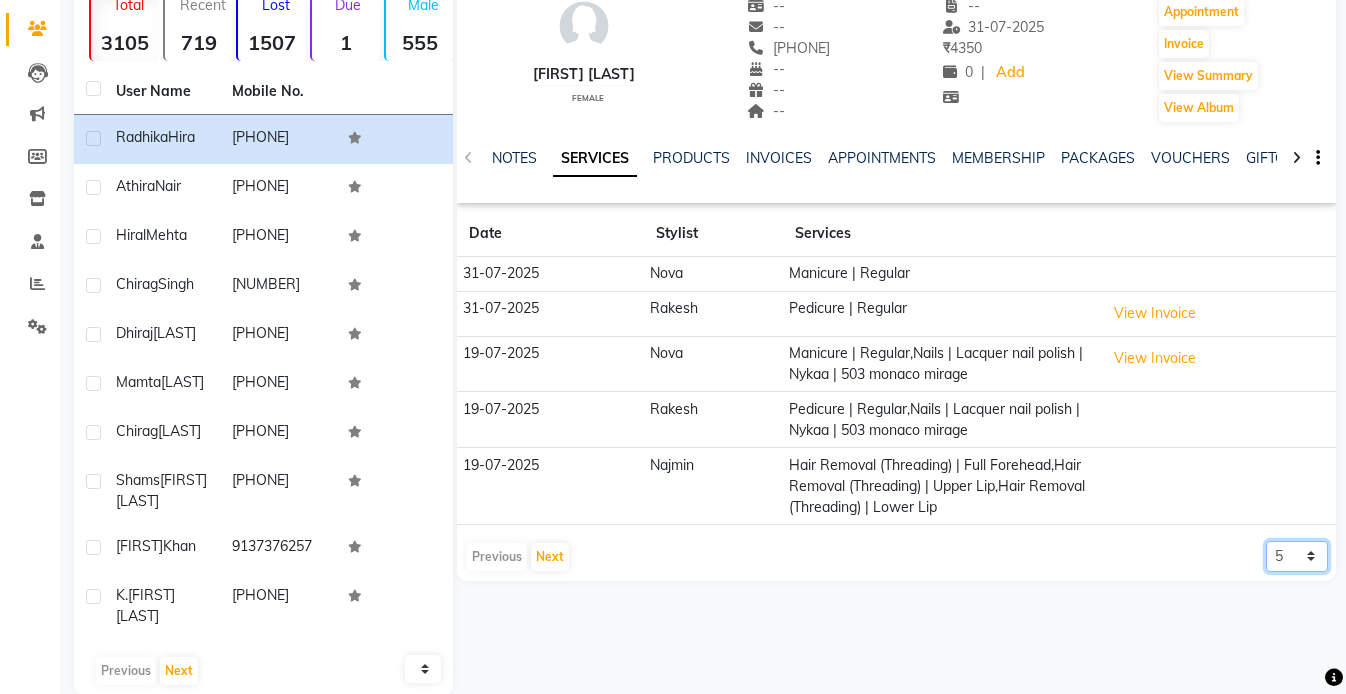 click on "5 10 50 100 500" 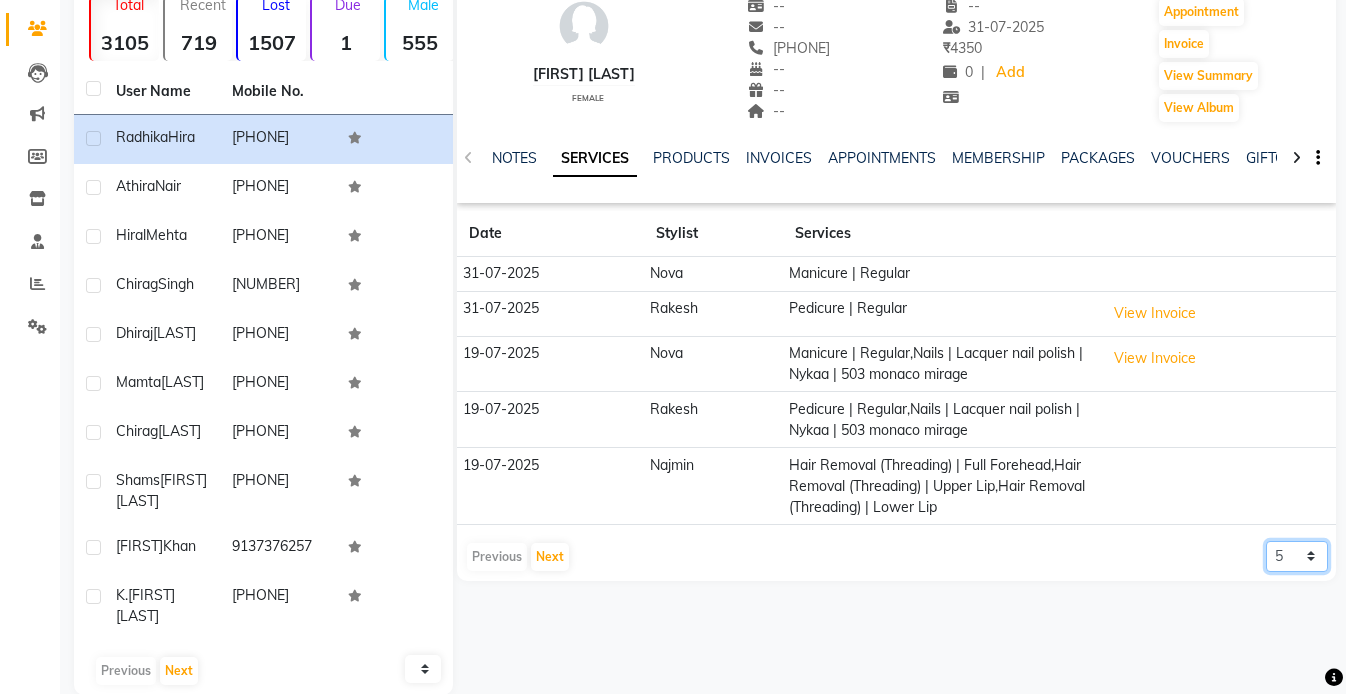 select on "500" 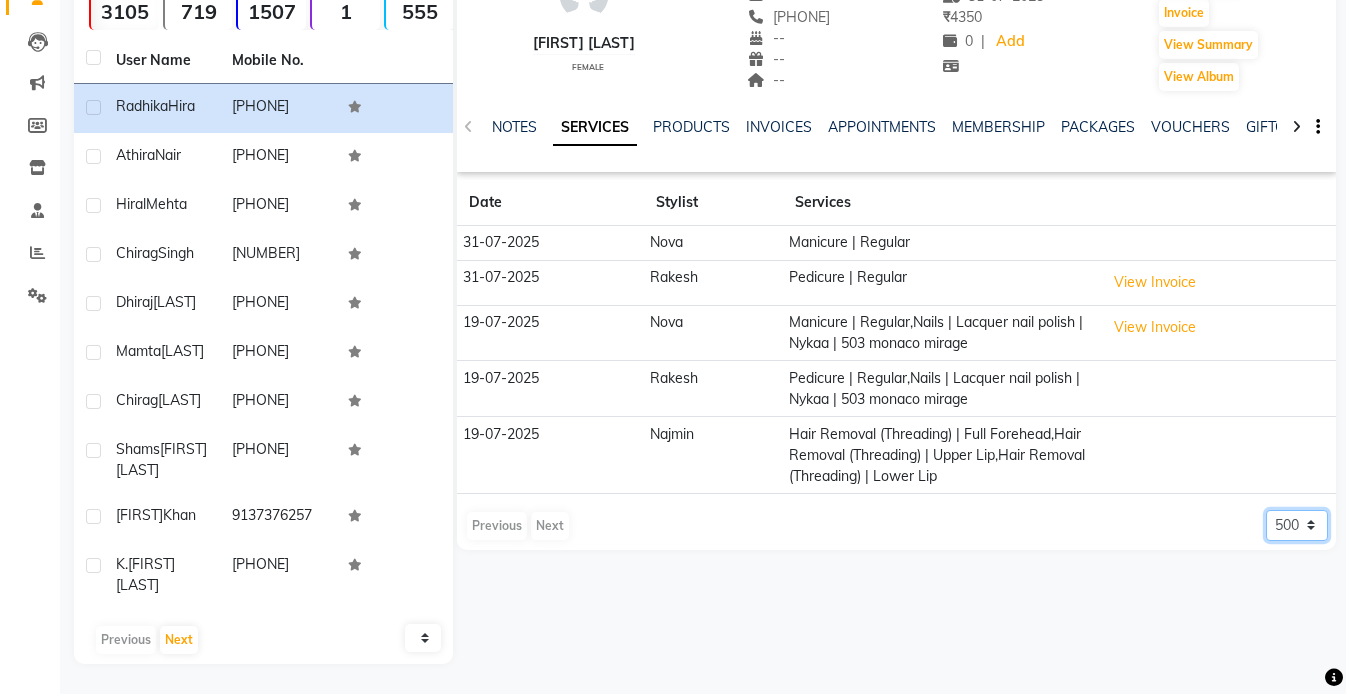 scroll, scrollTop: 0, scrollLeft: 0, axis: both 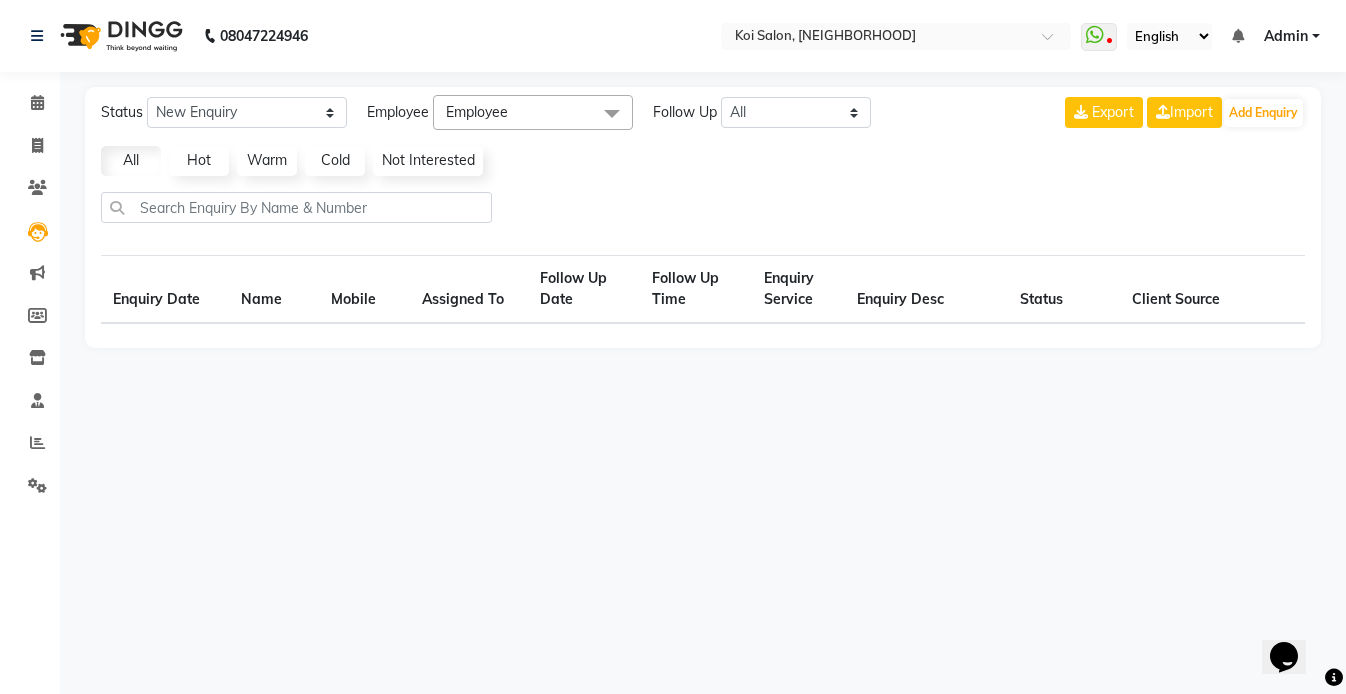 select on "10" 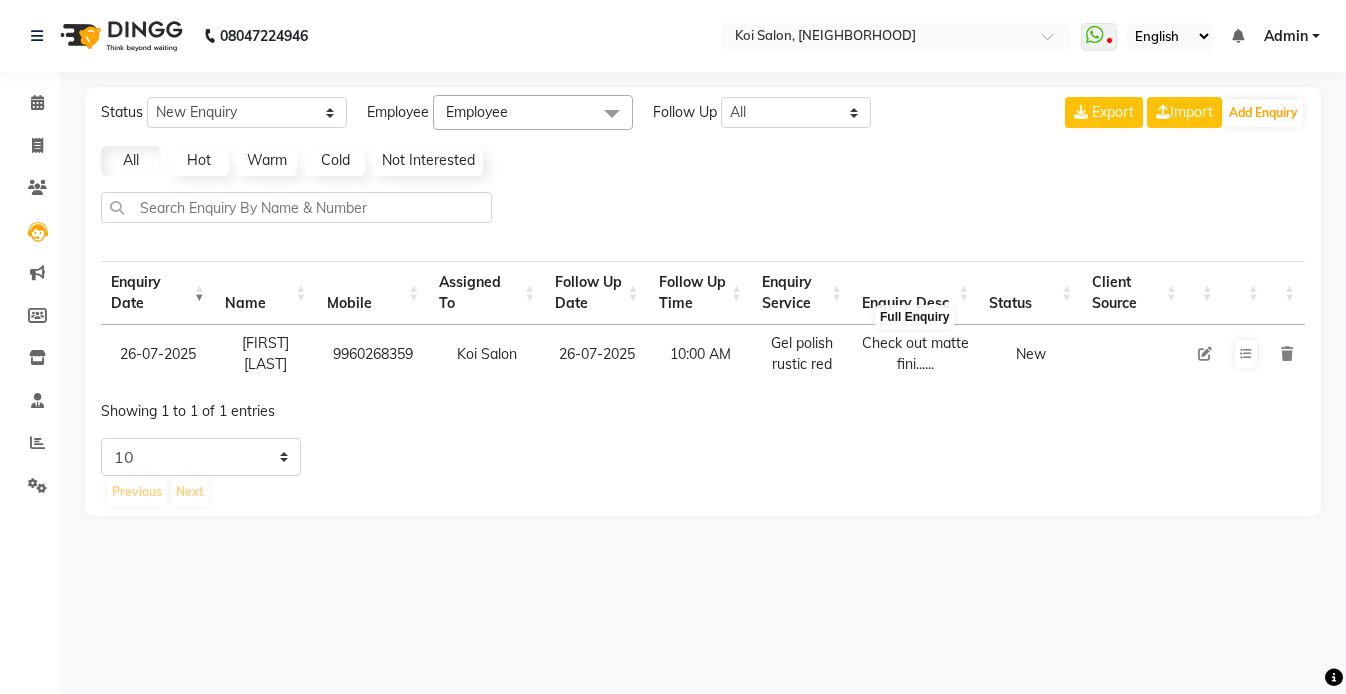 click on "Check out matte fini......" at bounding box center (915, 354) 